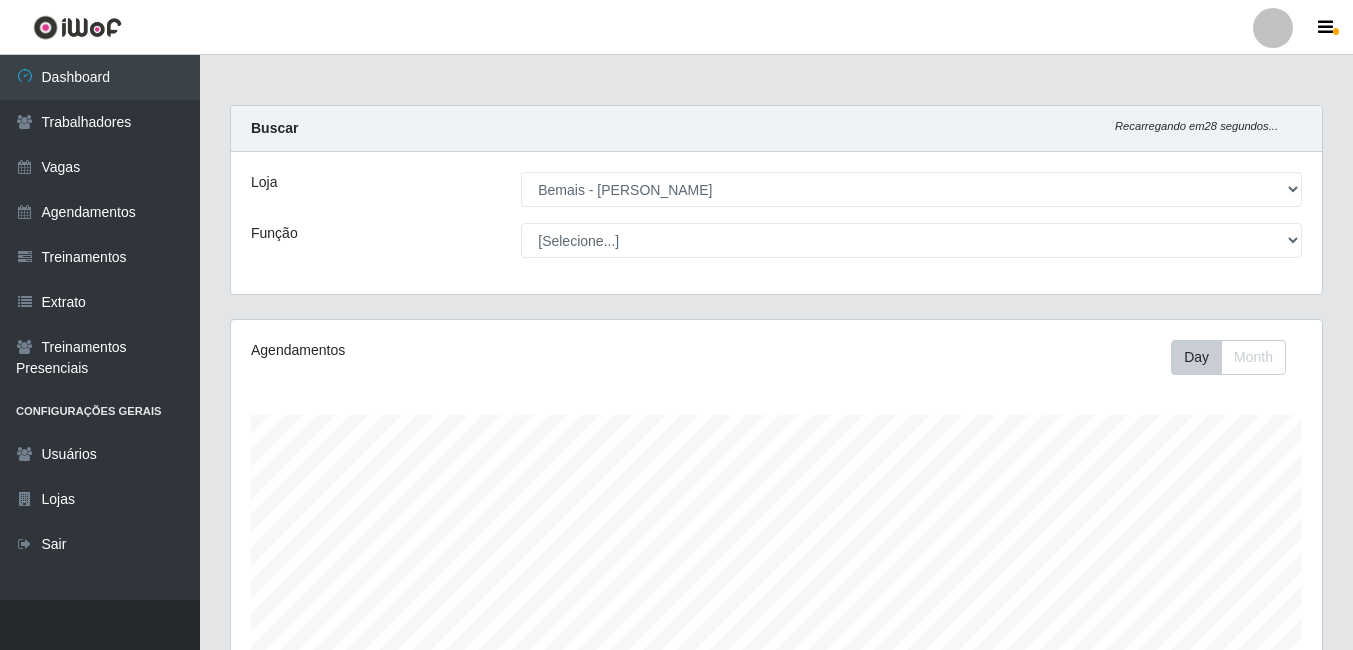 select on "230" 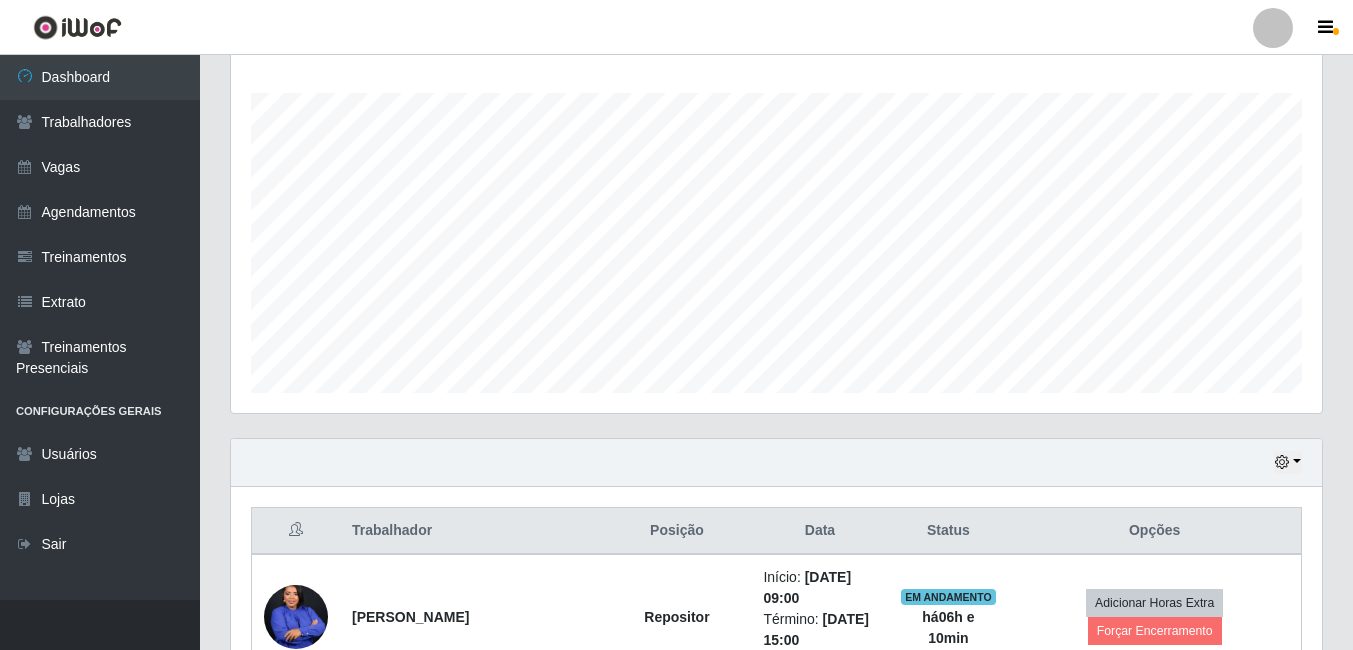 scroll, scrollTop: 322, scrollLeft: 0, axis: vertical 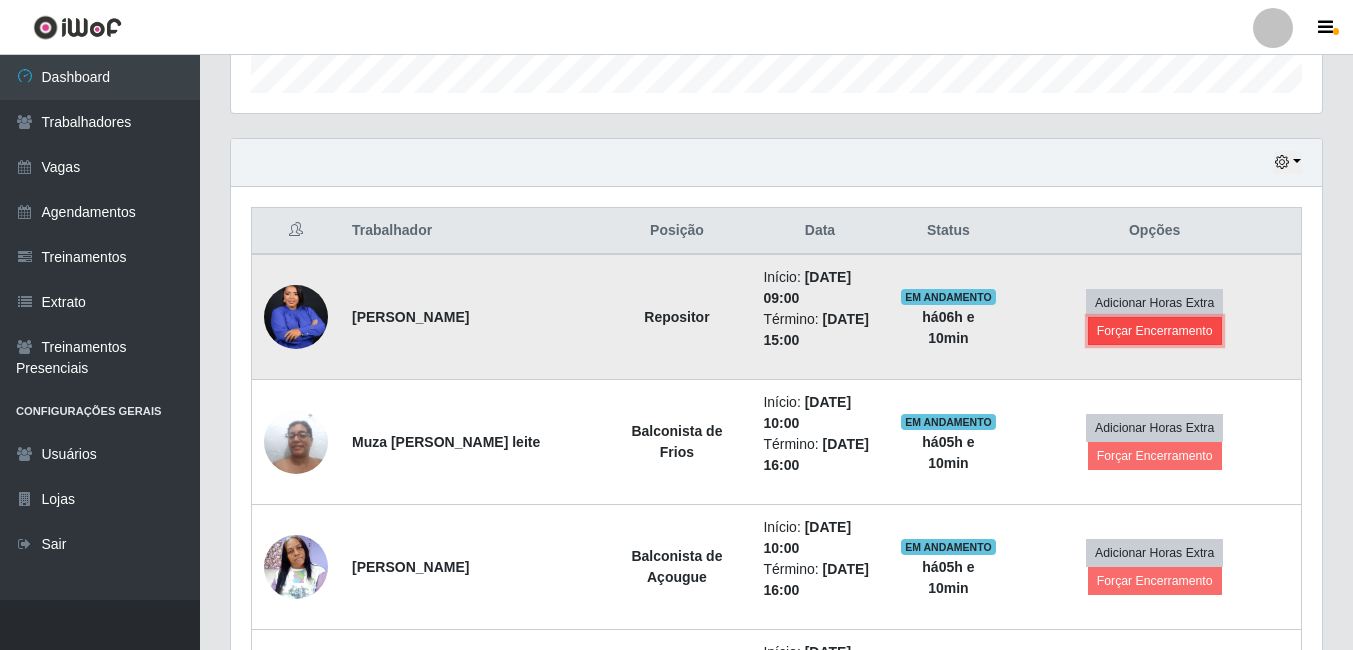 click on "Forçar Encerramento" at bounding box center [1155, 331] 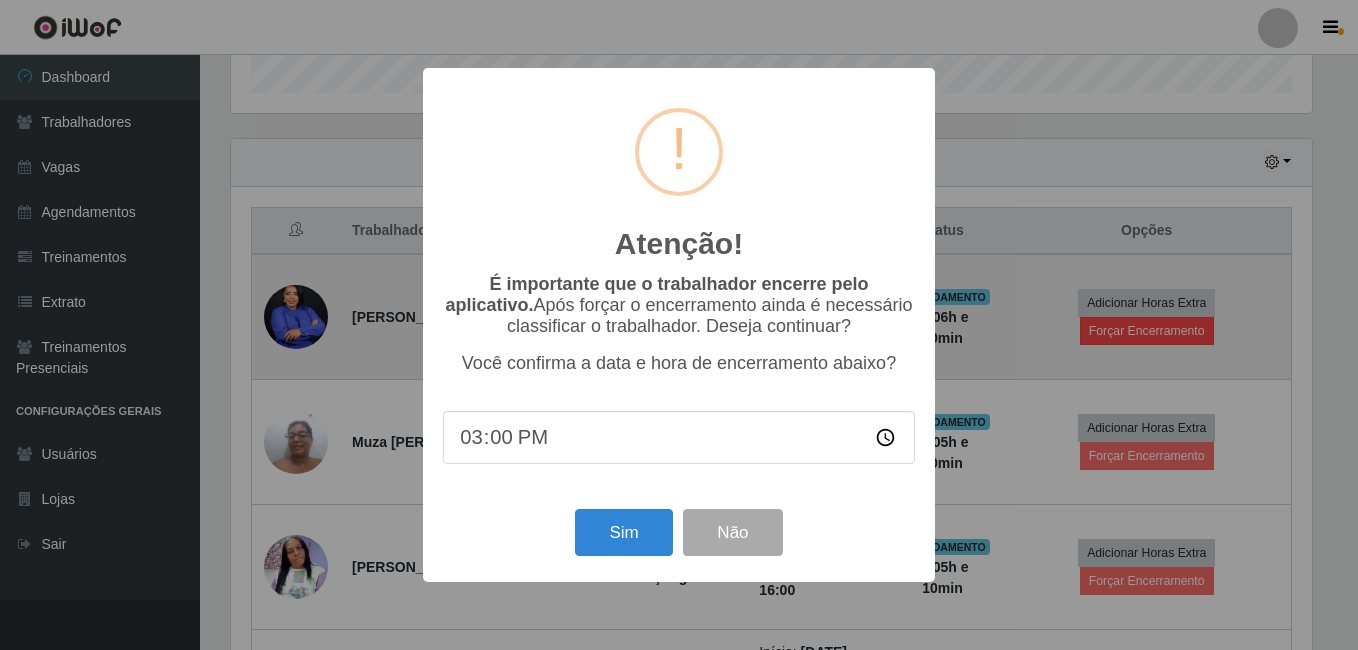 scroll, scrollTop: 999585, scrollLeft: 998919, axis: both 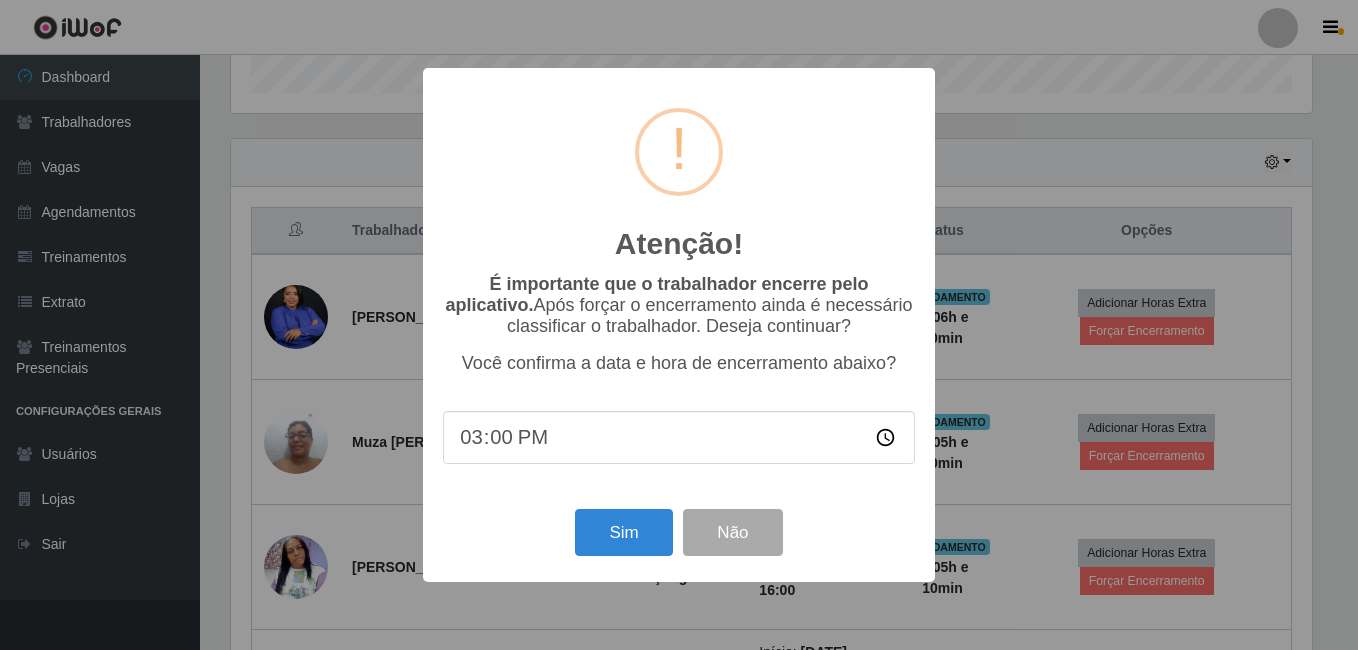 type on "15:07" 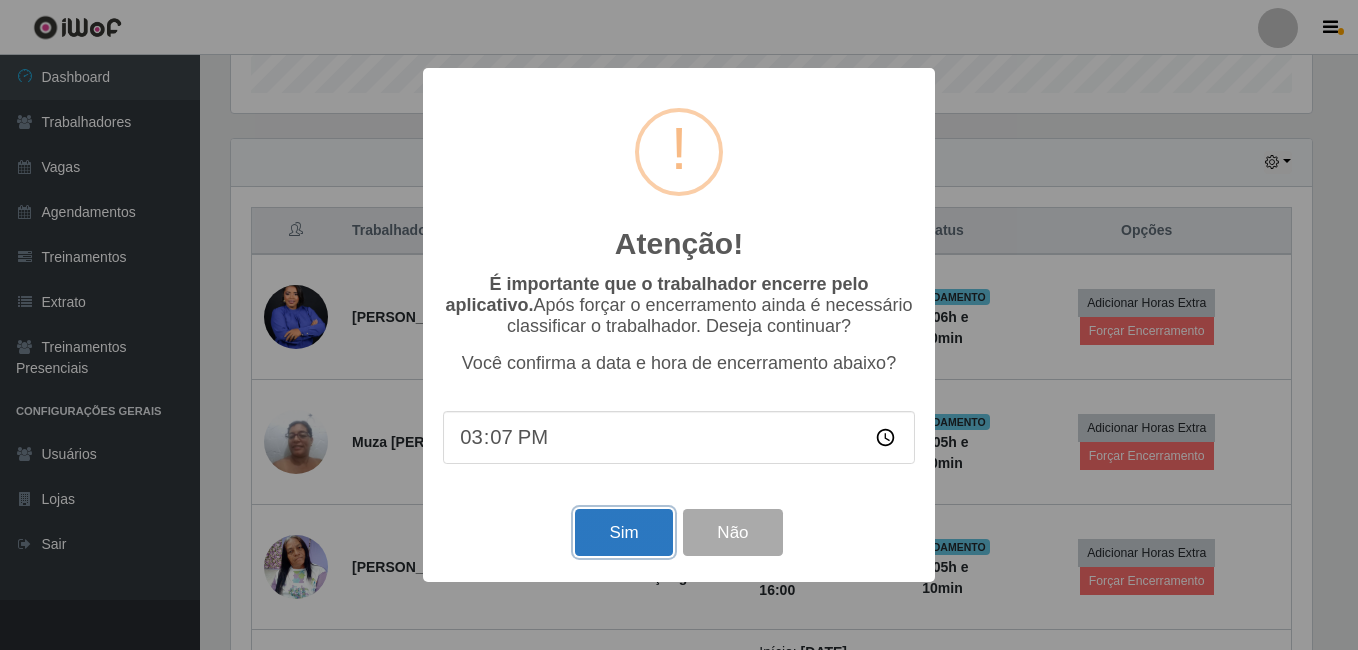 click on "Sim" at bounding box center [623, 532] 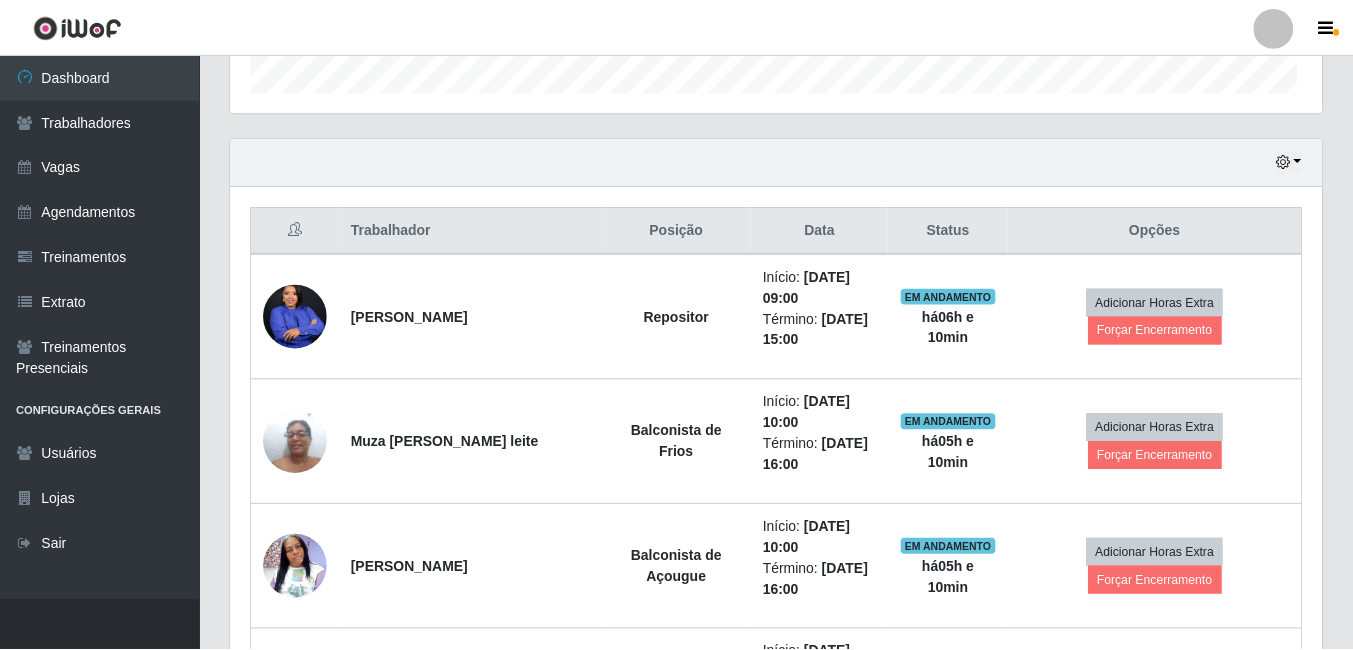 scroll, scrollTop: 999585, scrollLeft: 998909, axis: both 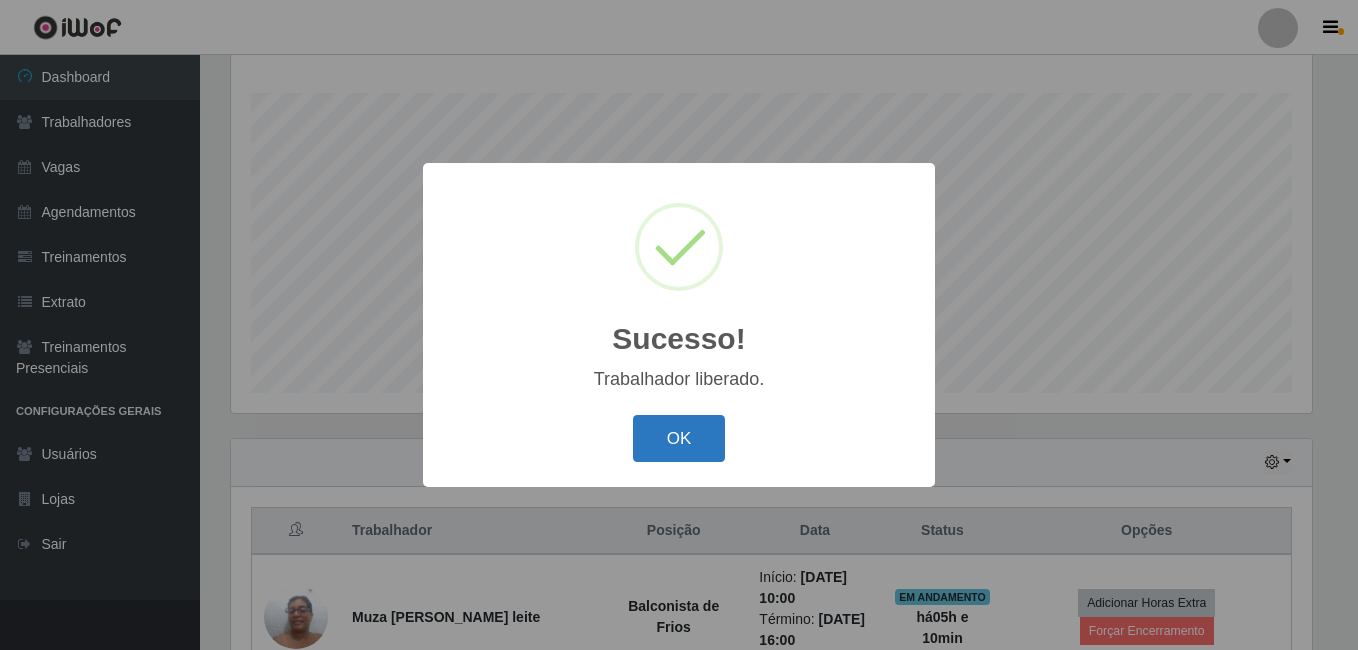 click on "OK" at bounding box center [679, 438] 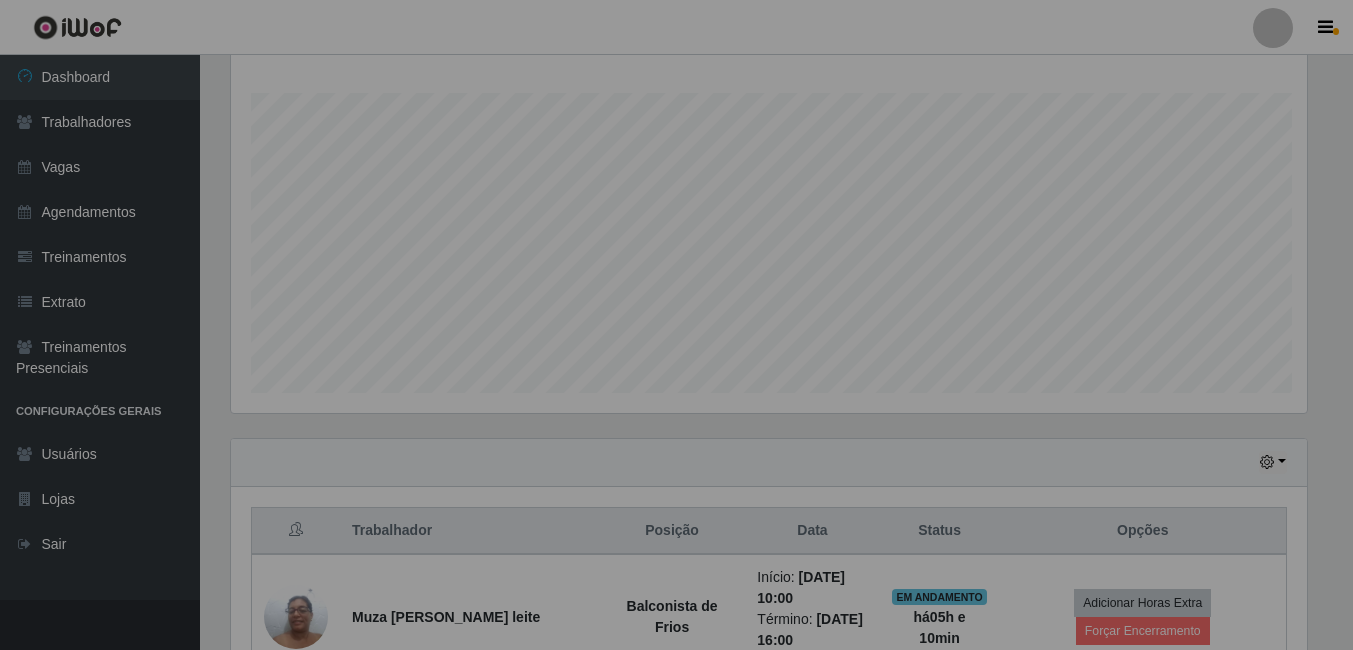 scroll, scrollTop: 999585, scrollLeft: 998909, axis: both 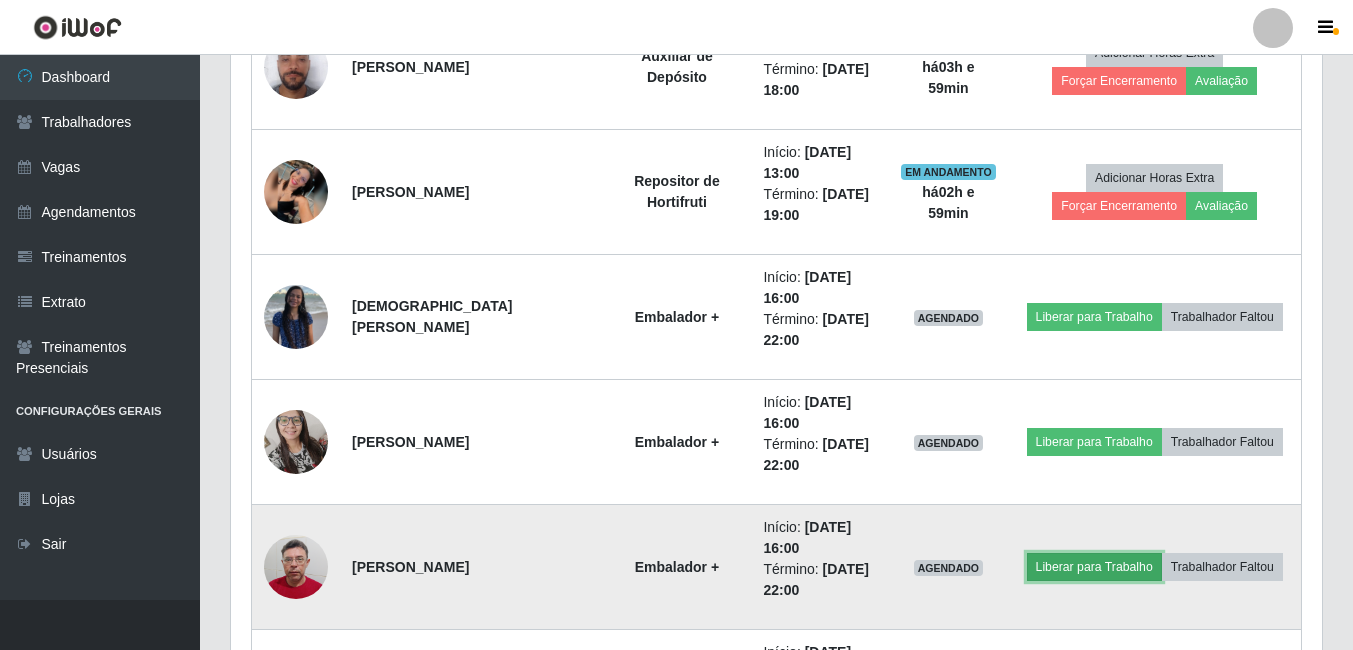click on "Liberar para Trabalho" at bounding box center (1094, 567) 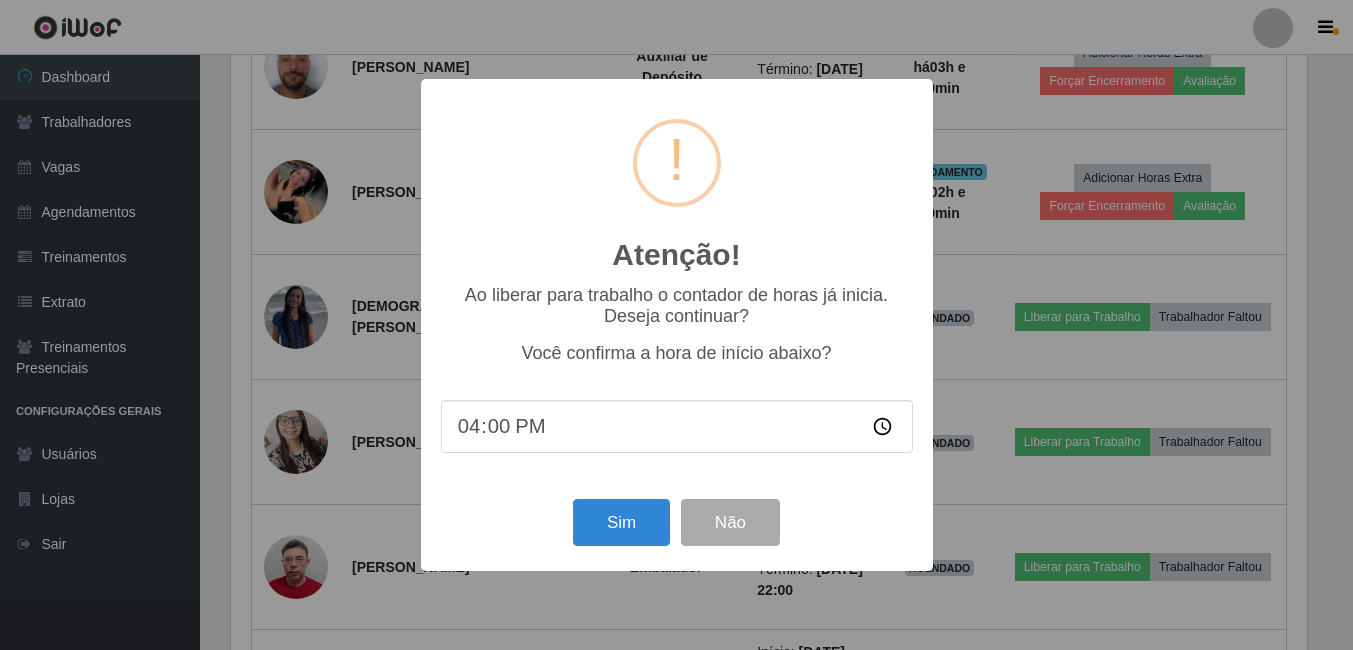 scroll, scrollTop: 999585, scrollLeft: 998919, axis: both 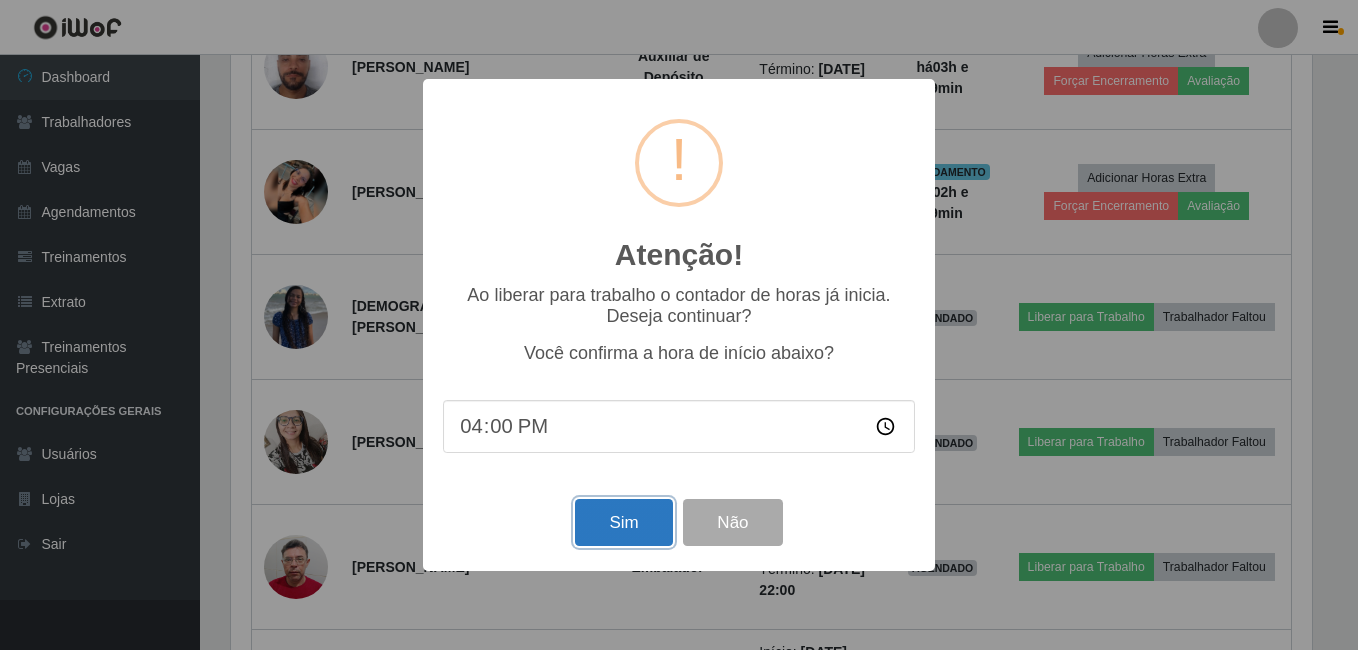 click on "Sim" at bounding box center (623, 522) 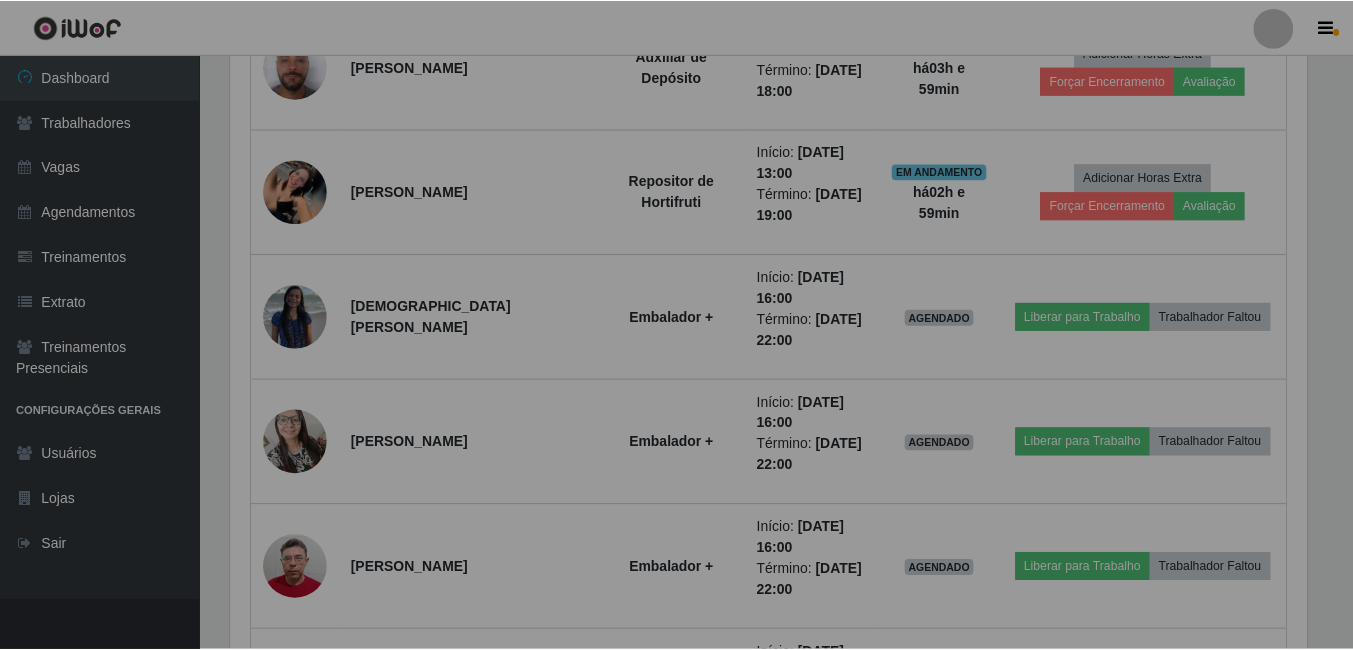 scroll, scrollTop: 999585, scrollLeft: 998909, axis: both 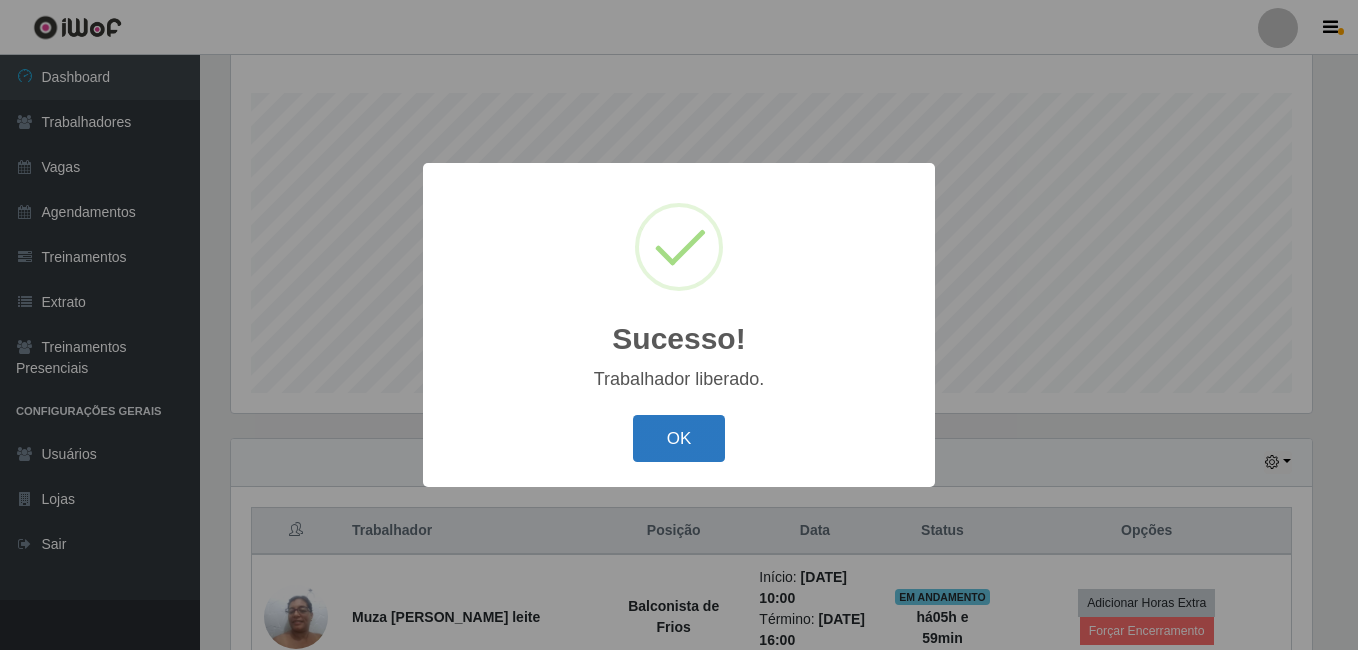 click on "OK" at bounding box center (679, 438) 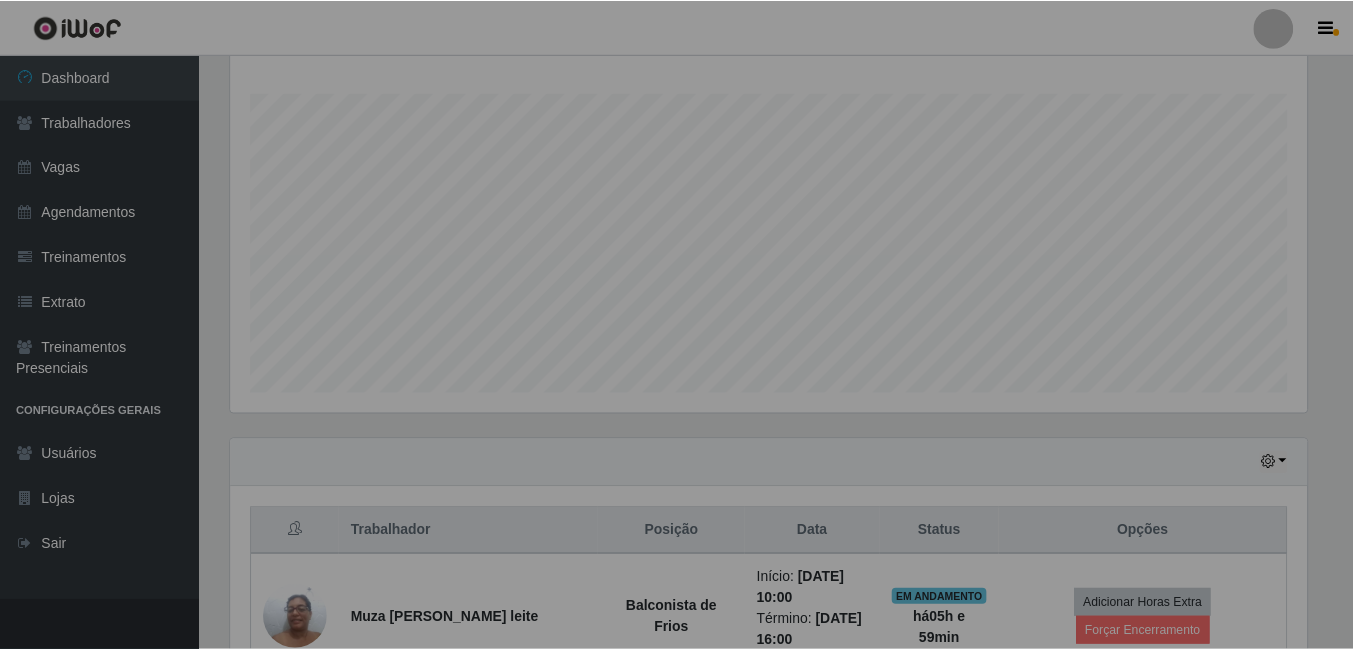 scroll, scrollTop: 999585, scrollLeft: 998909, axis: both 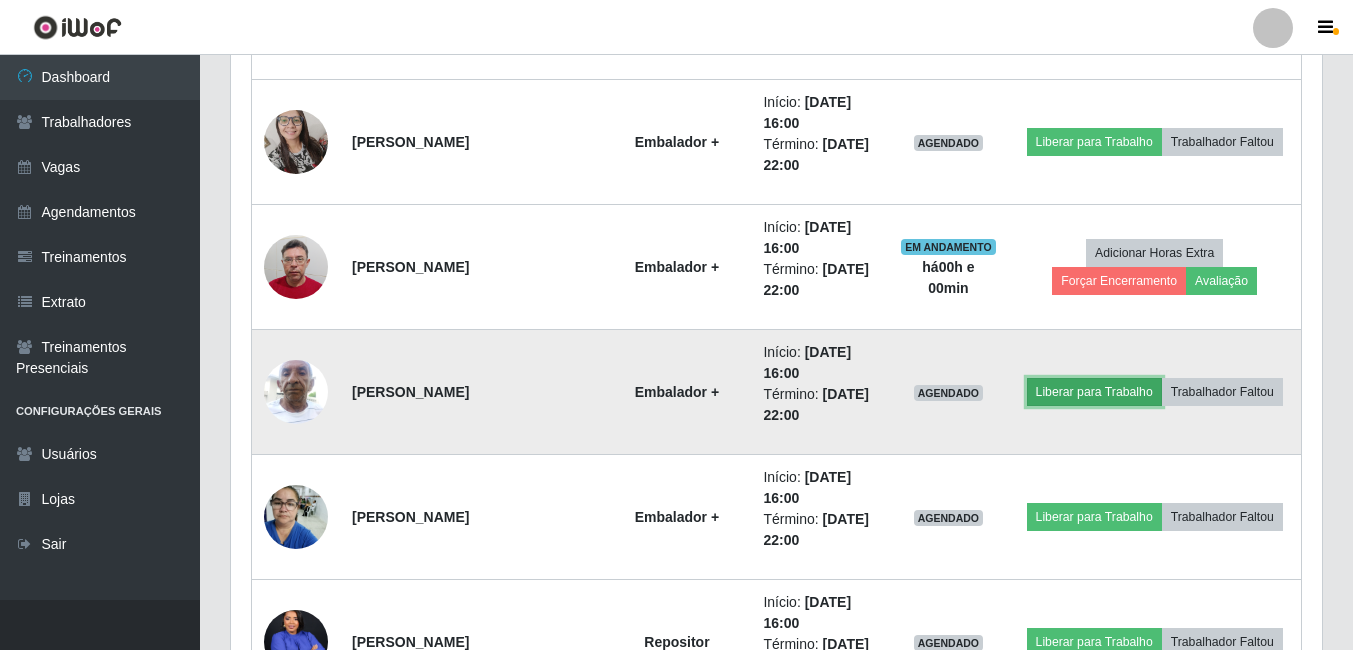 click on "Liberar para Trabalho" at bounding box center [1094, 392] 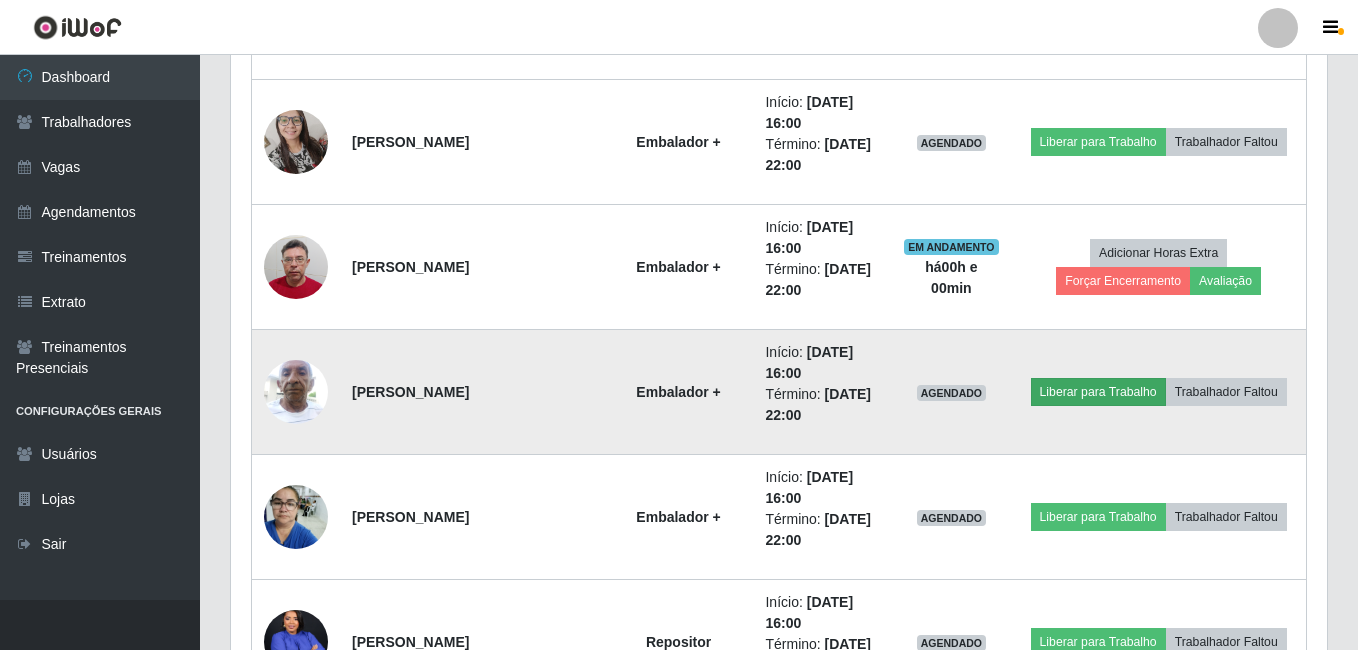 scroll, scrollTop: 999585, scrollLeft: 998919, axis: both 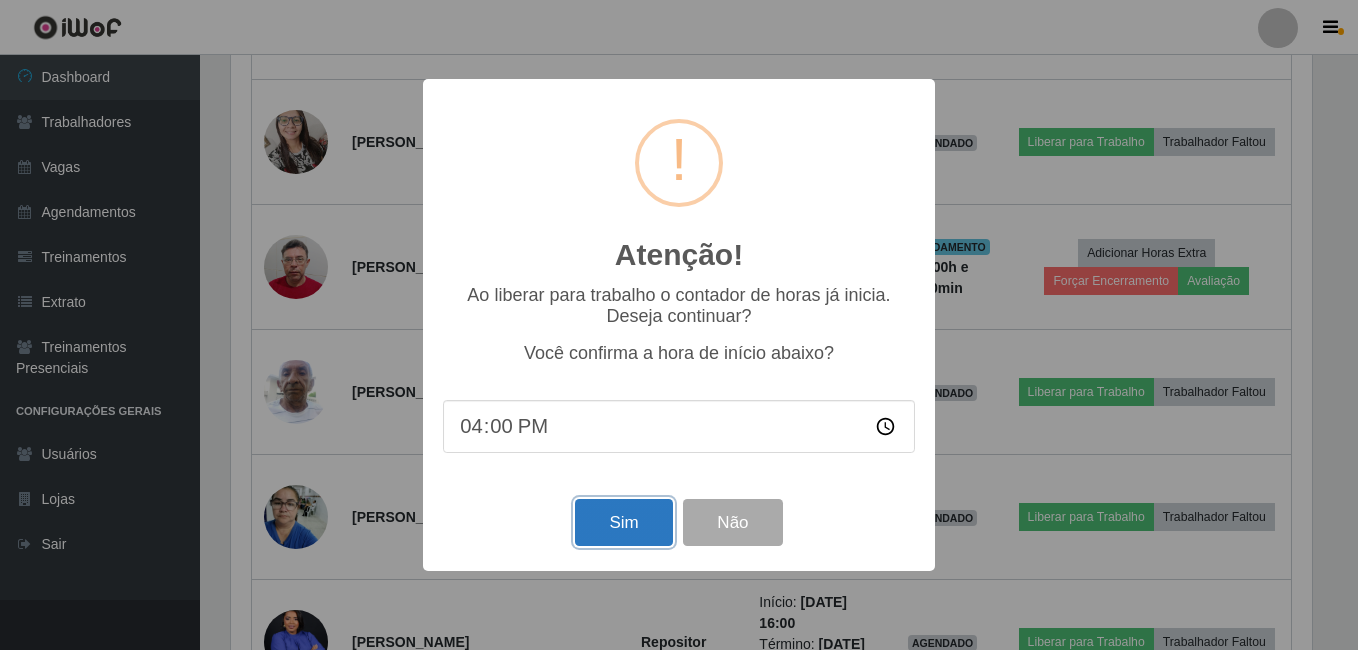 click on "Sim" at bounding box center [623, 522] 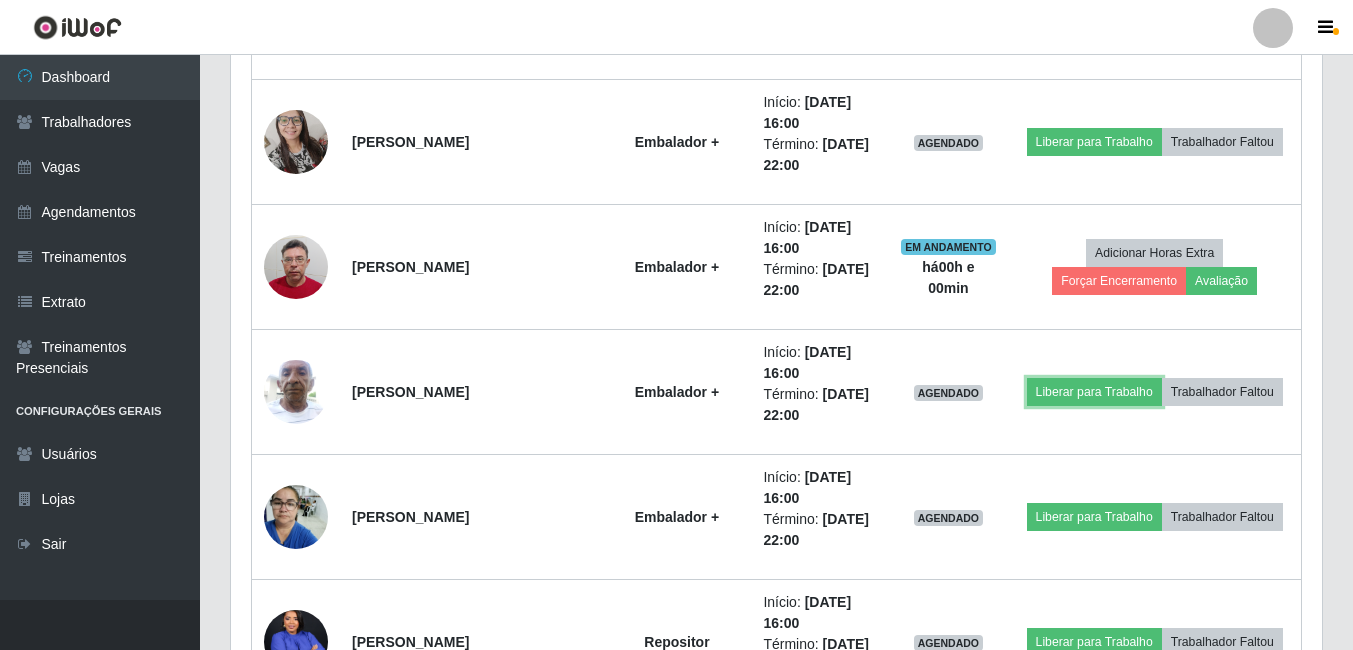 scroll, scrollTop: 999585, scrollLeft: 998909, axis: both 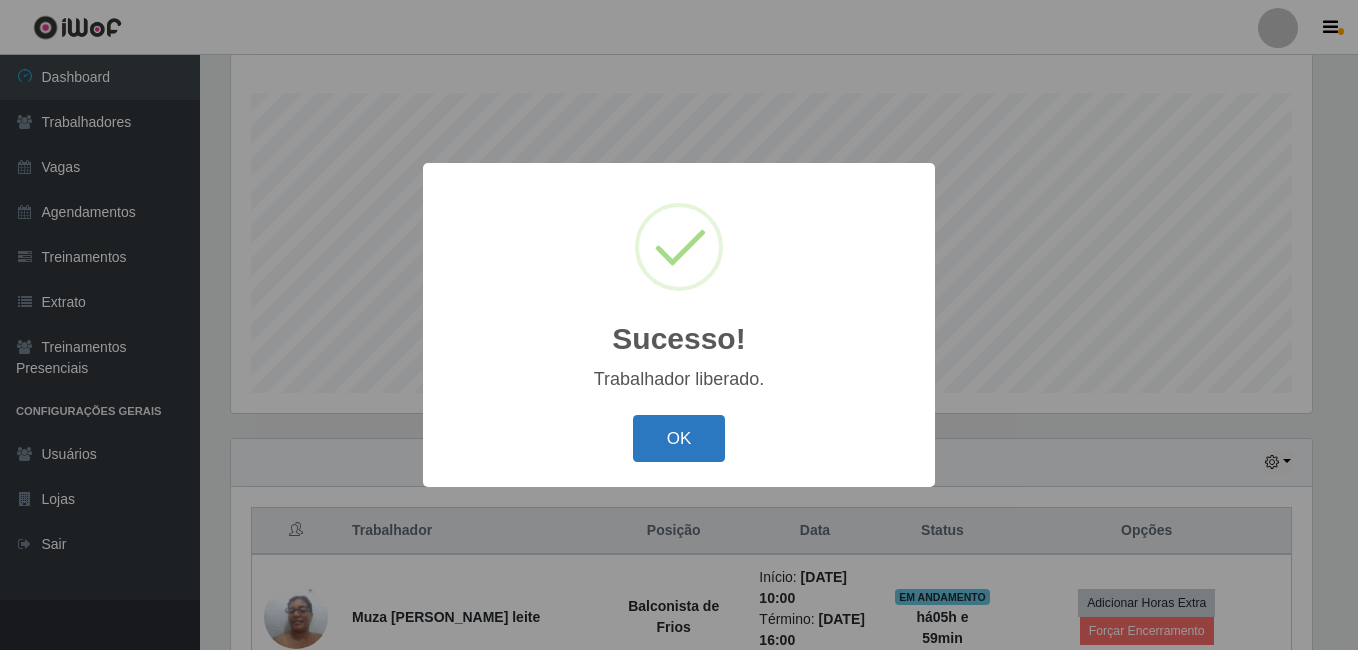 click on "OK" at bounding box center (679, 438) 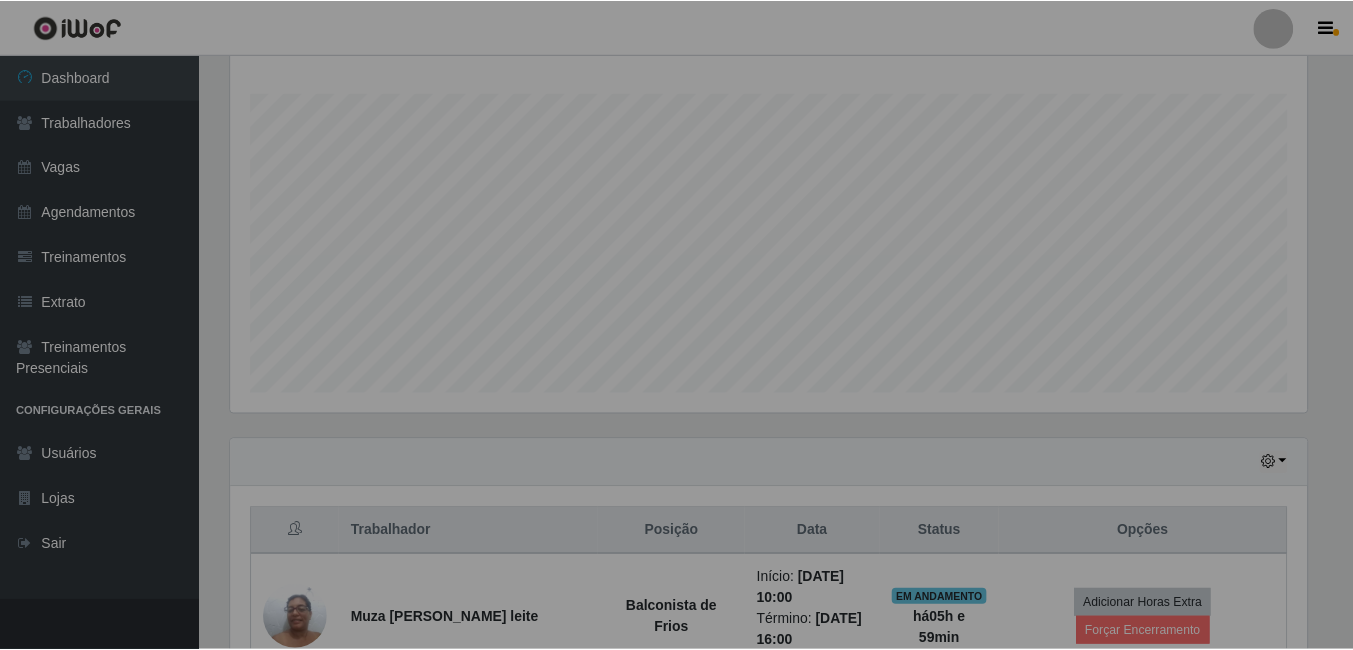 scroll, scrollTop: 335, scrollLeft: 0, axis: vertical 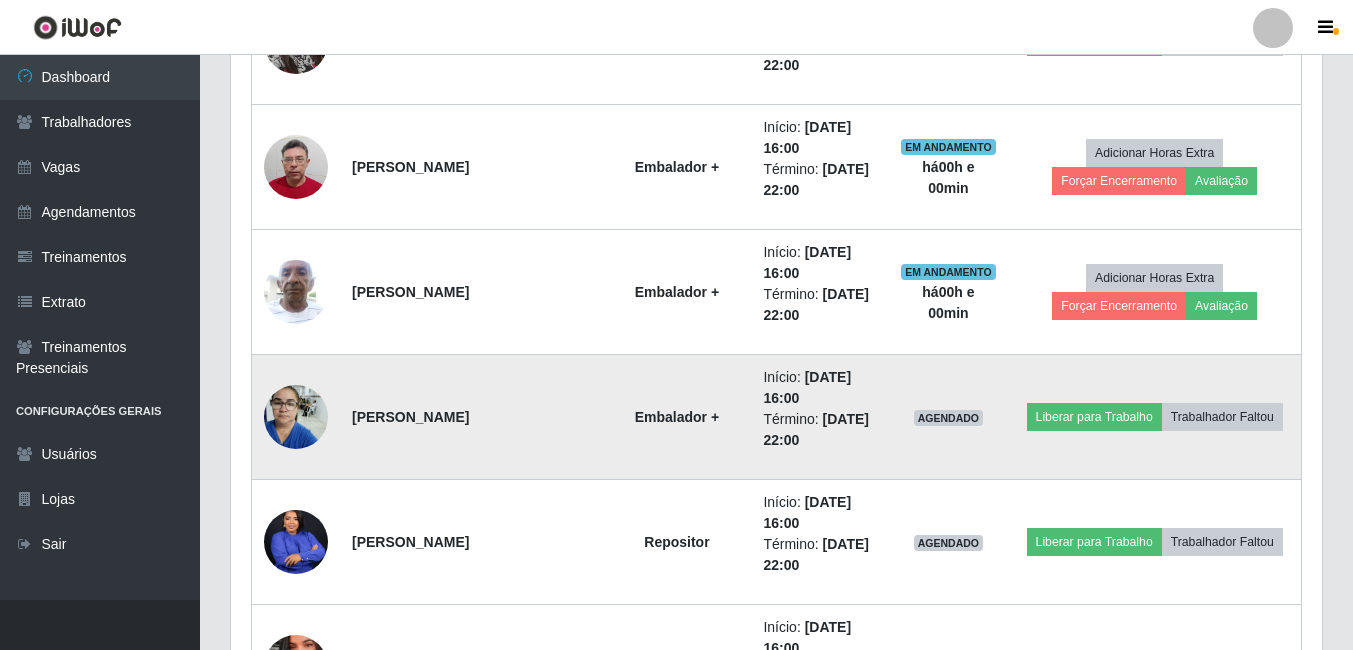 click on "Liberar para Trabalho Trabalhador Faltou" at bounding box center (1154, 417) 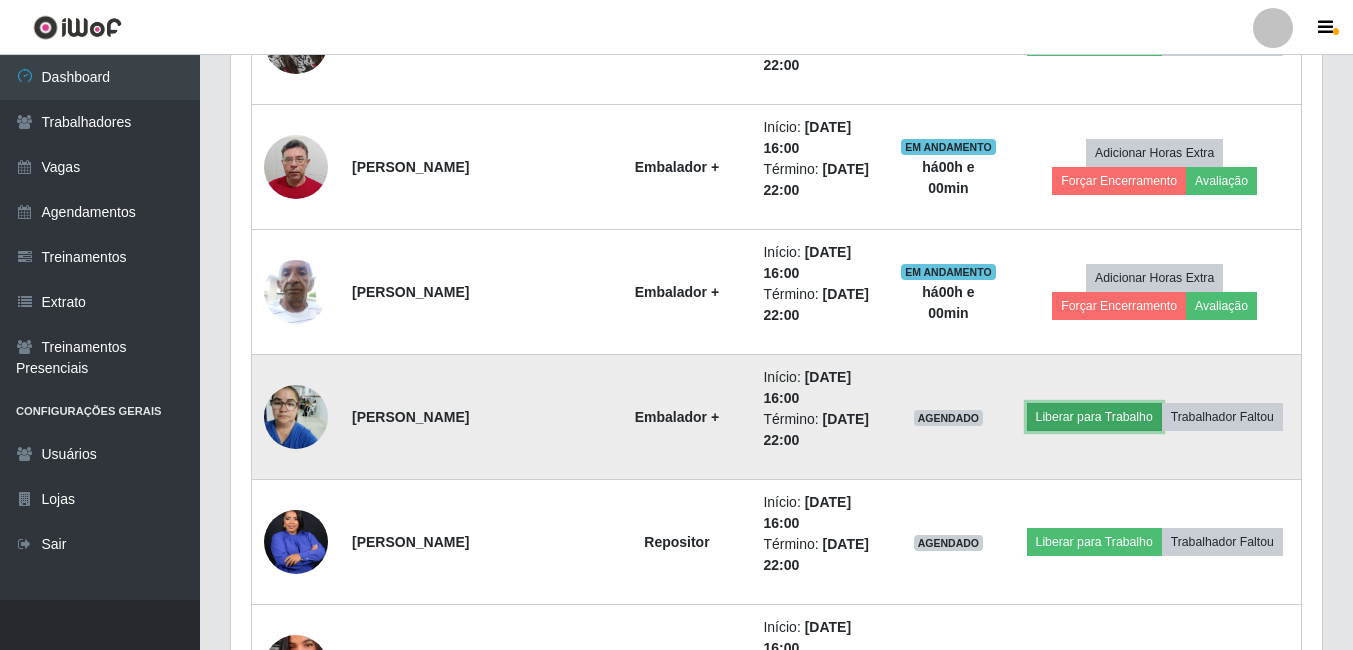 click on "Liberar para Trabalho" at bounding box center (1094, 417) 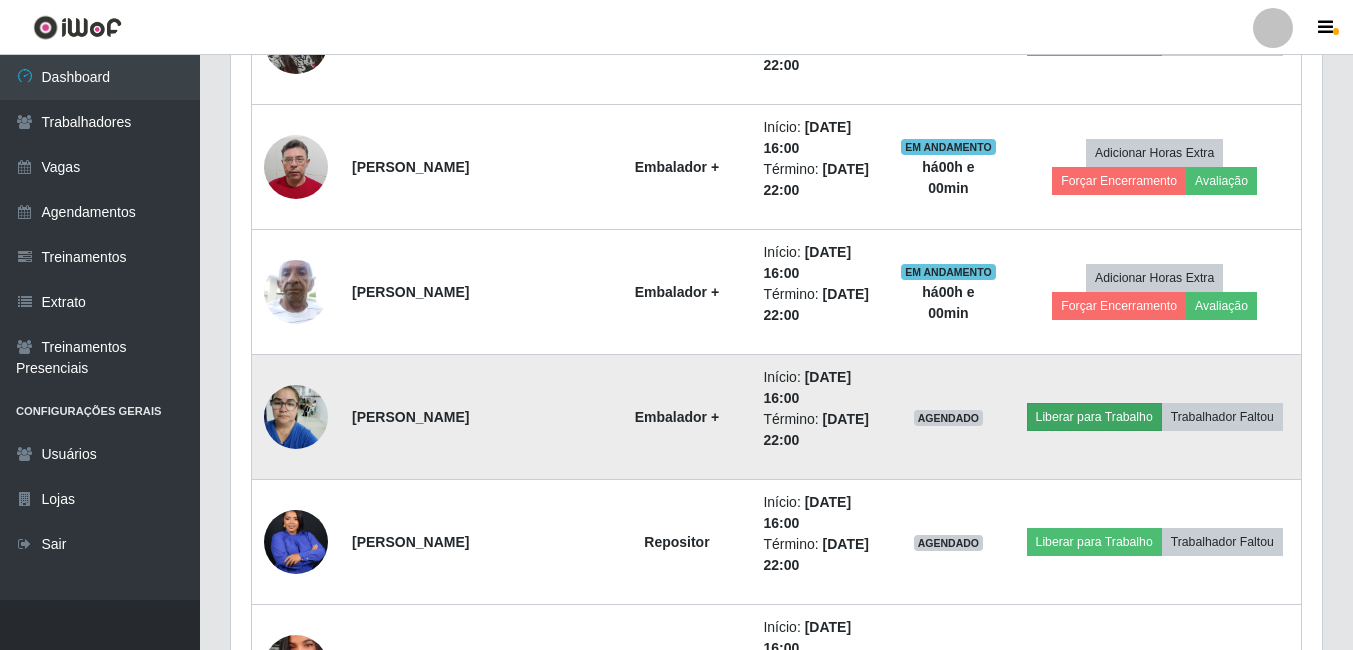 scroll, scrollTop: 999585, scrollLeft: 998919, axis: both 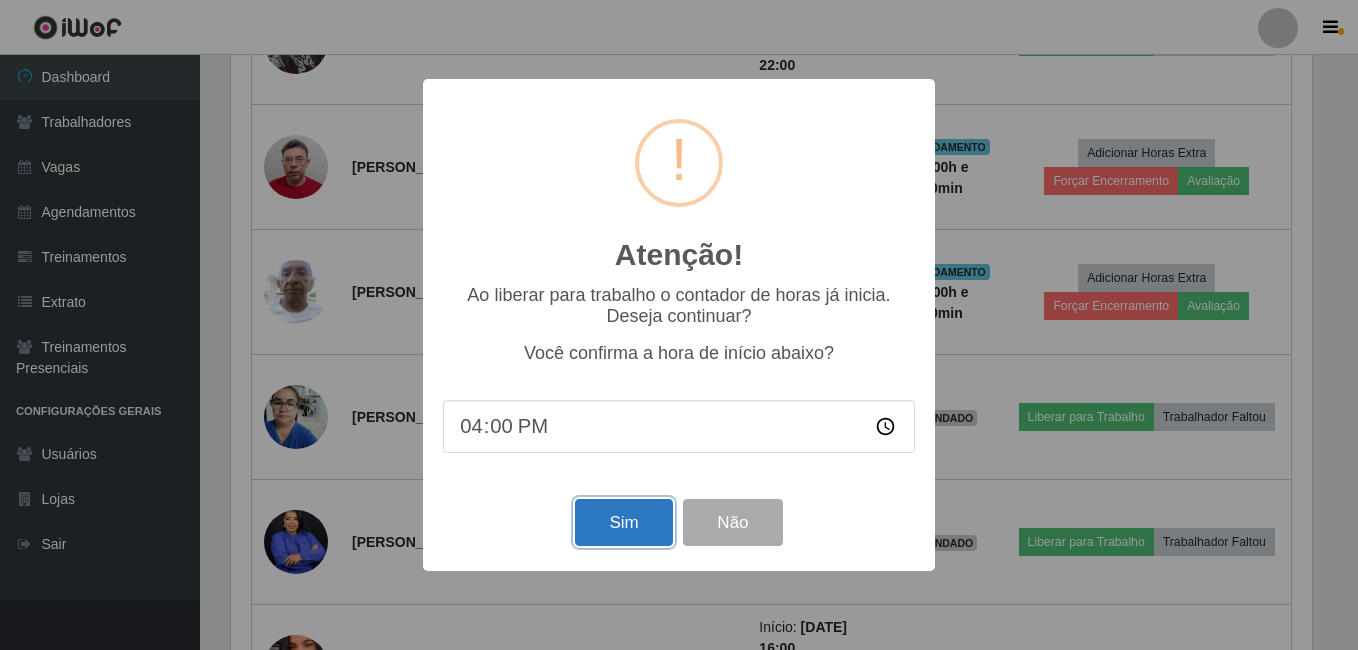click on "Sim" at bounding box center (623, 522) 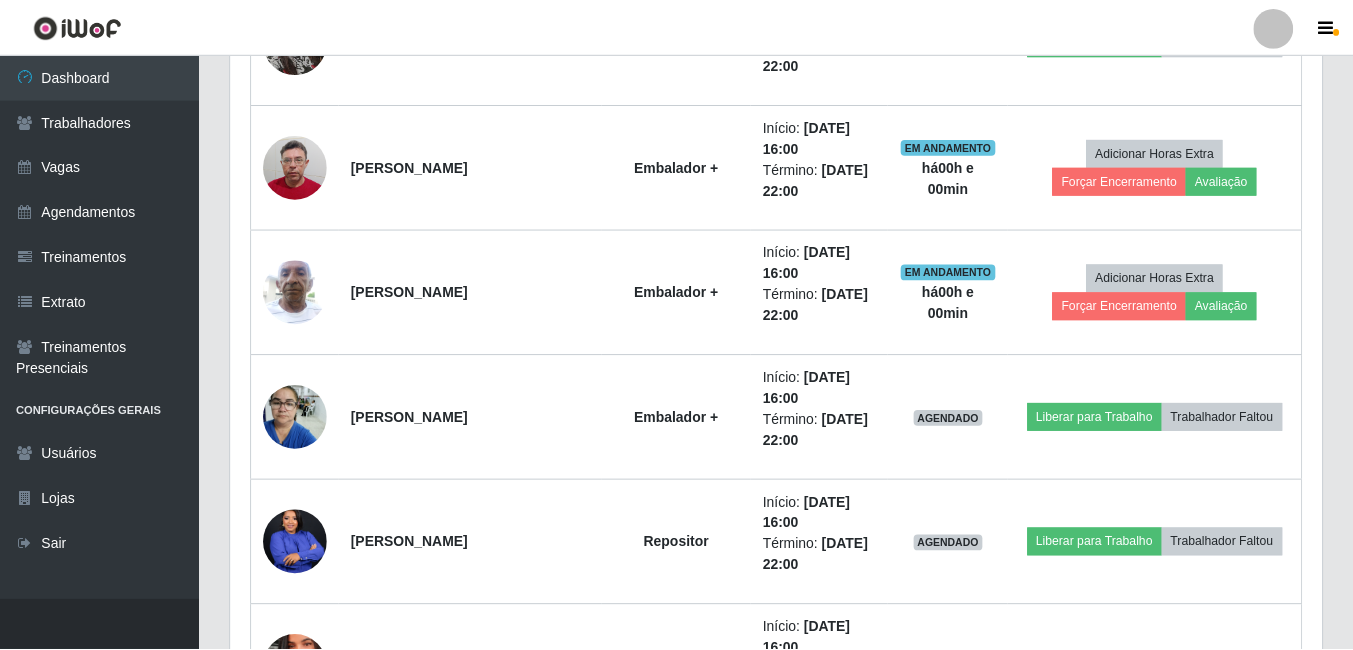 scroll, scrollTop: 999585, scrollLeft: 998909, axis: both 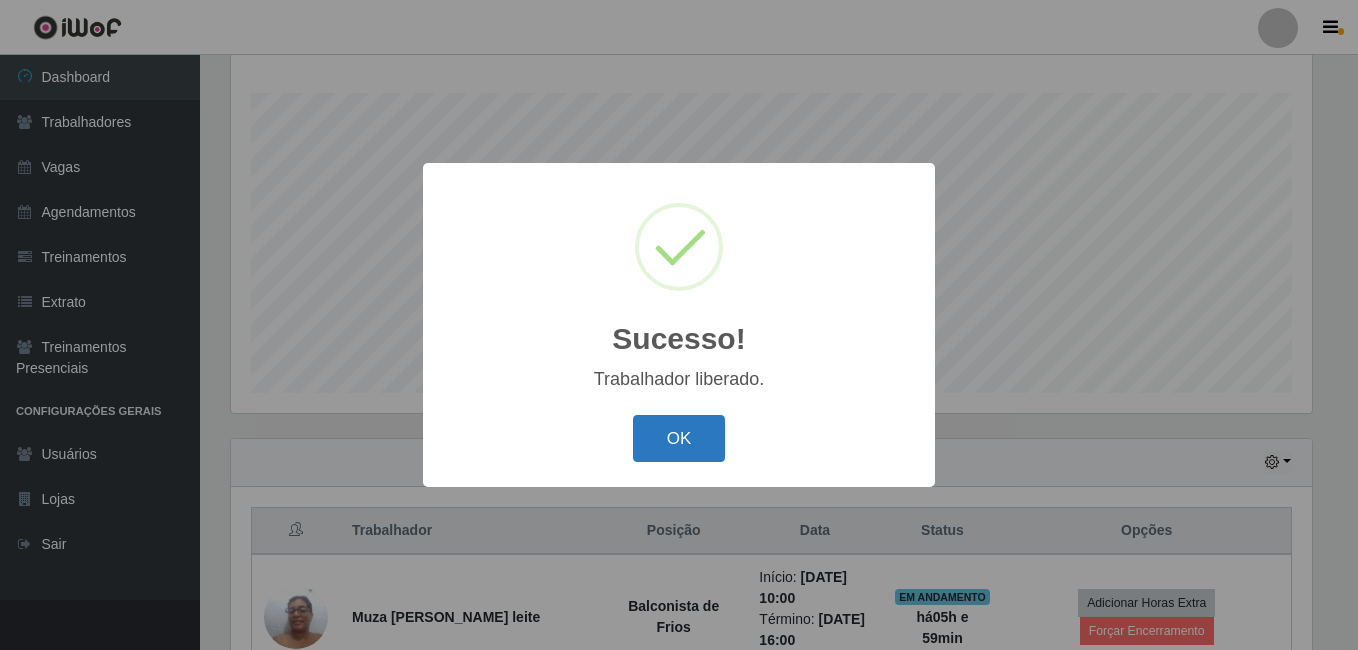 click on "OK" at bounding box center (679, 438) 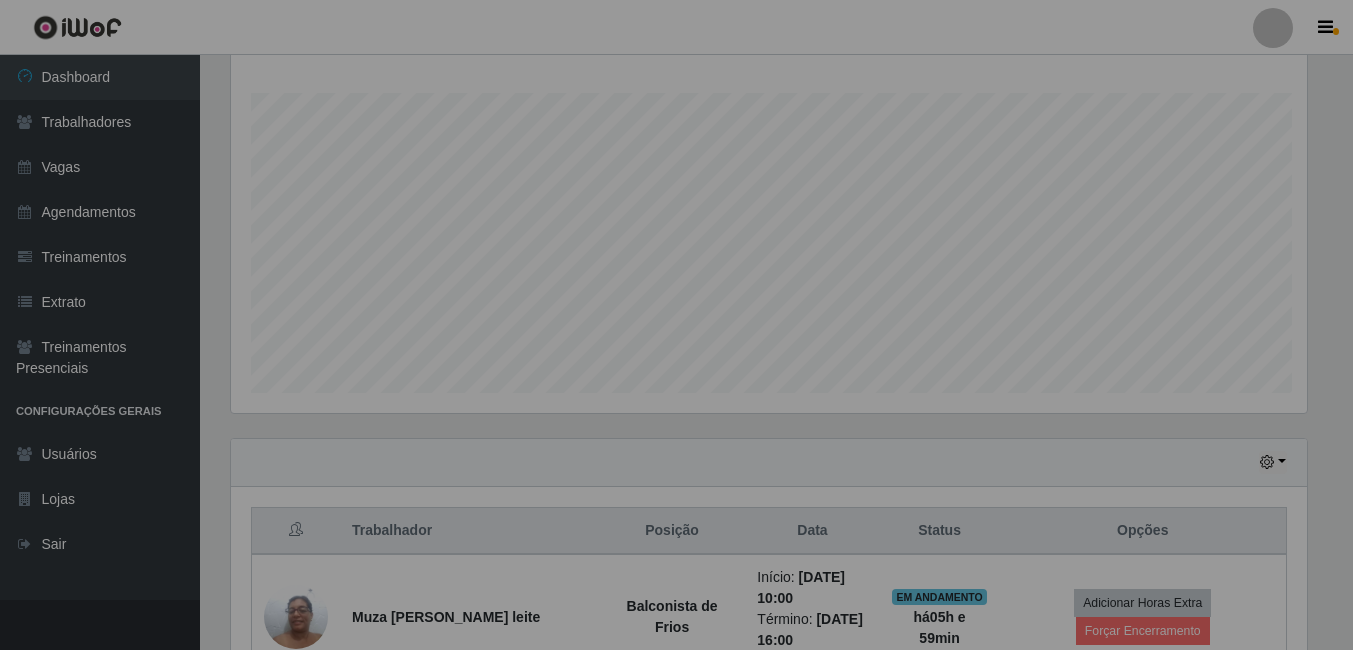 scroll 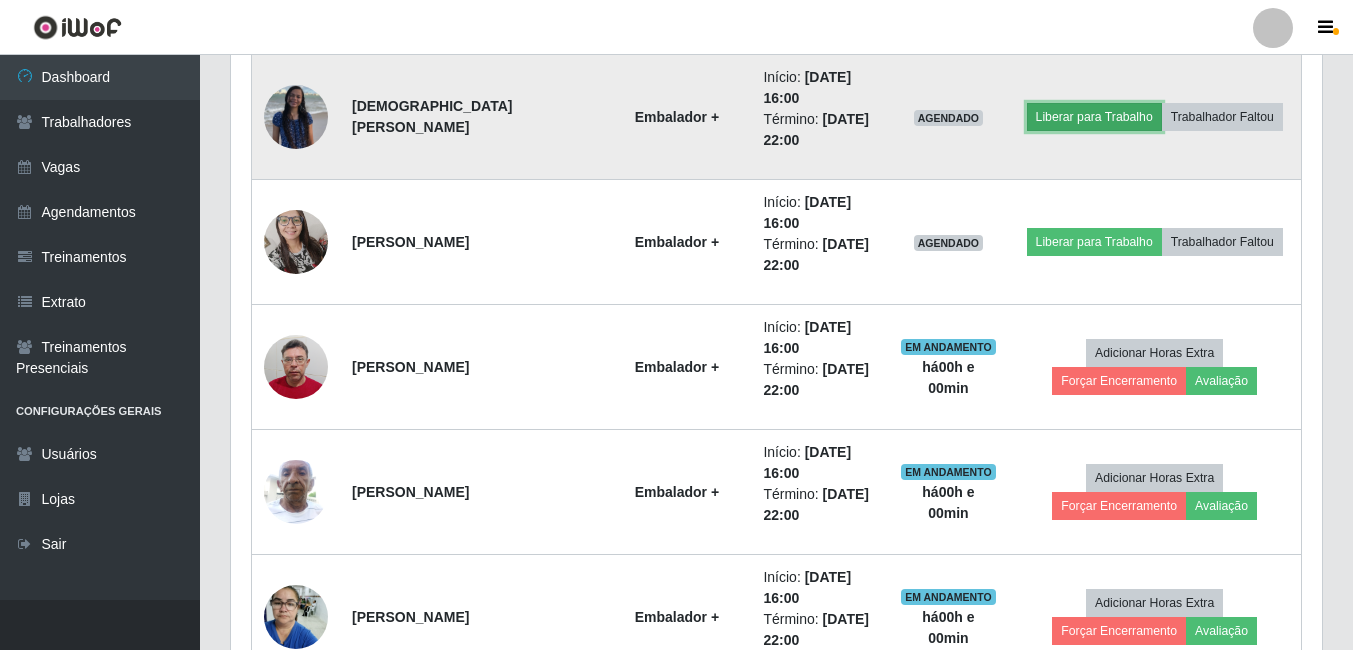 click on "Liberar para Trabalho" at bounding box center [1094, 117] 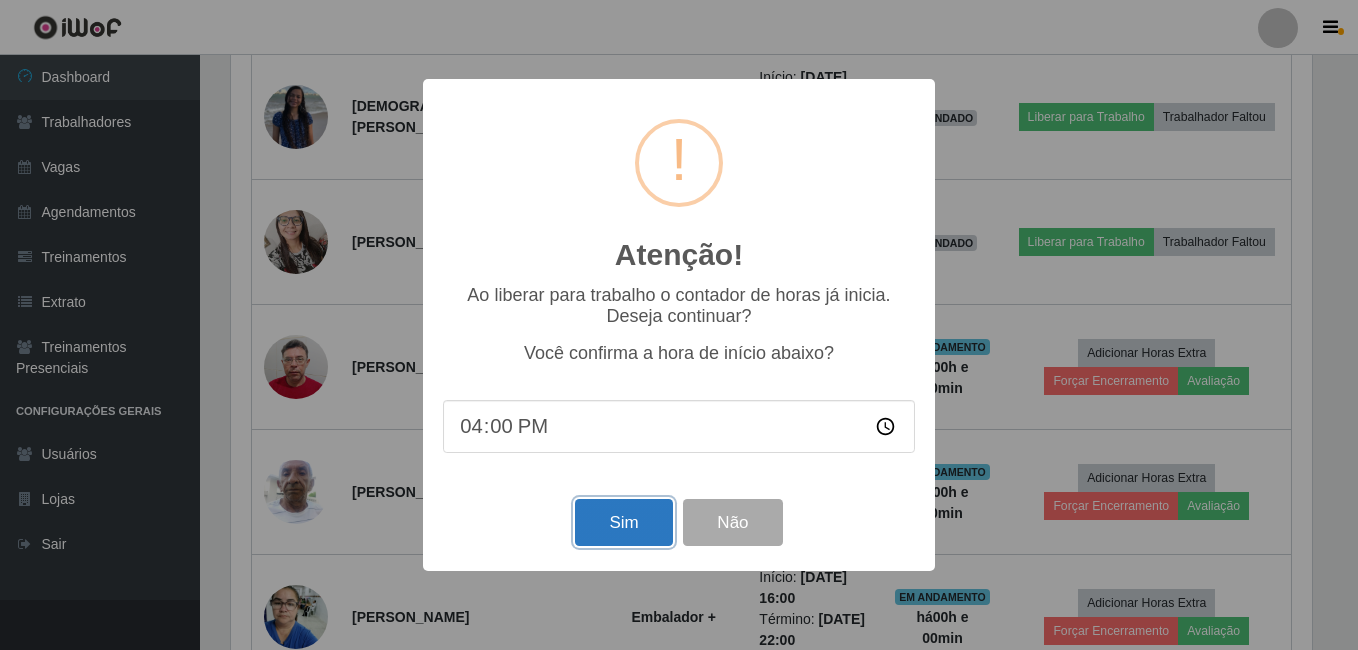 click on "Sim" at bounding box center (623, 522) 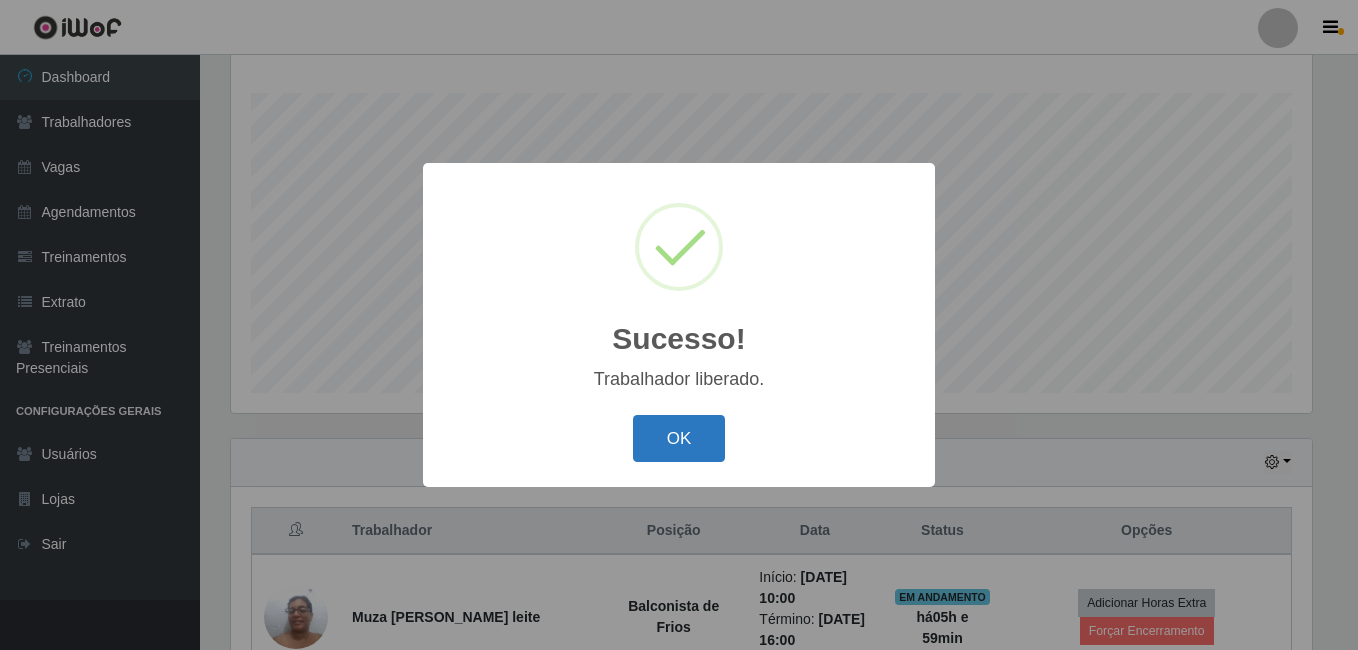 click on "OK" at bounding box center (679, 438) 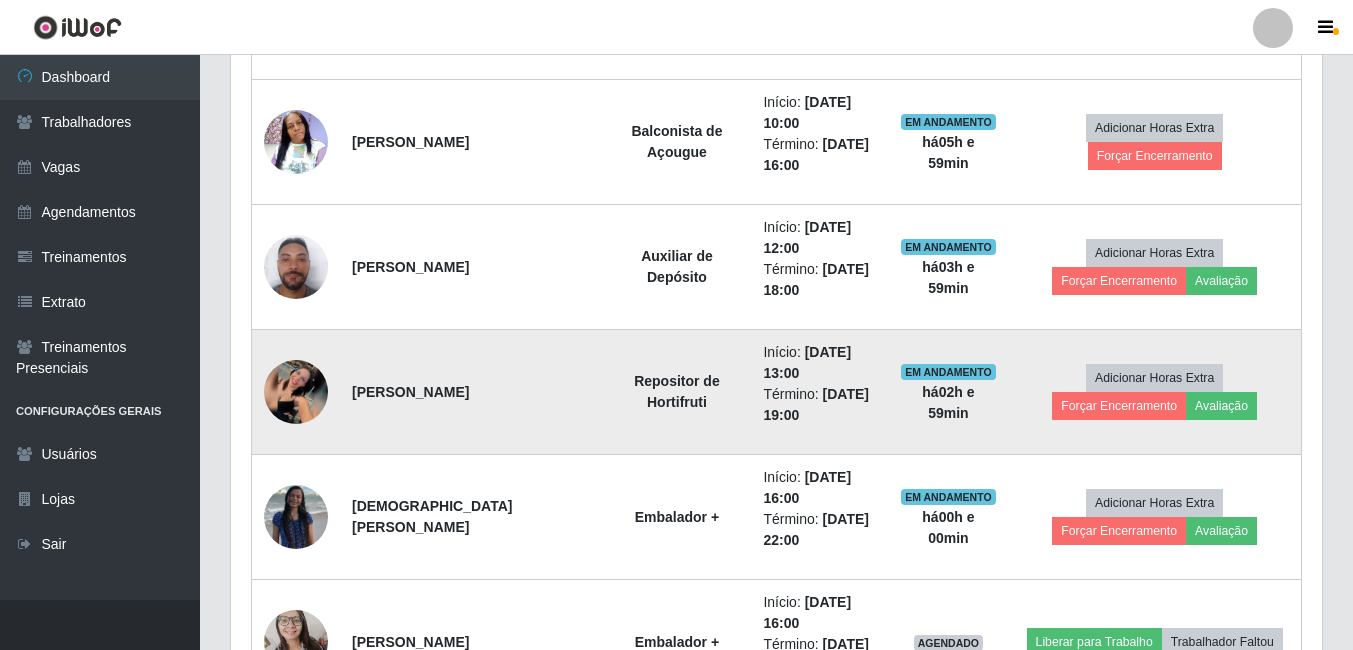 click on "EM ANDAMENTO há  02 h e   59  min" at bounding box center [948, 392] 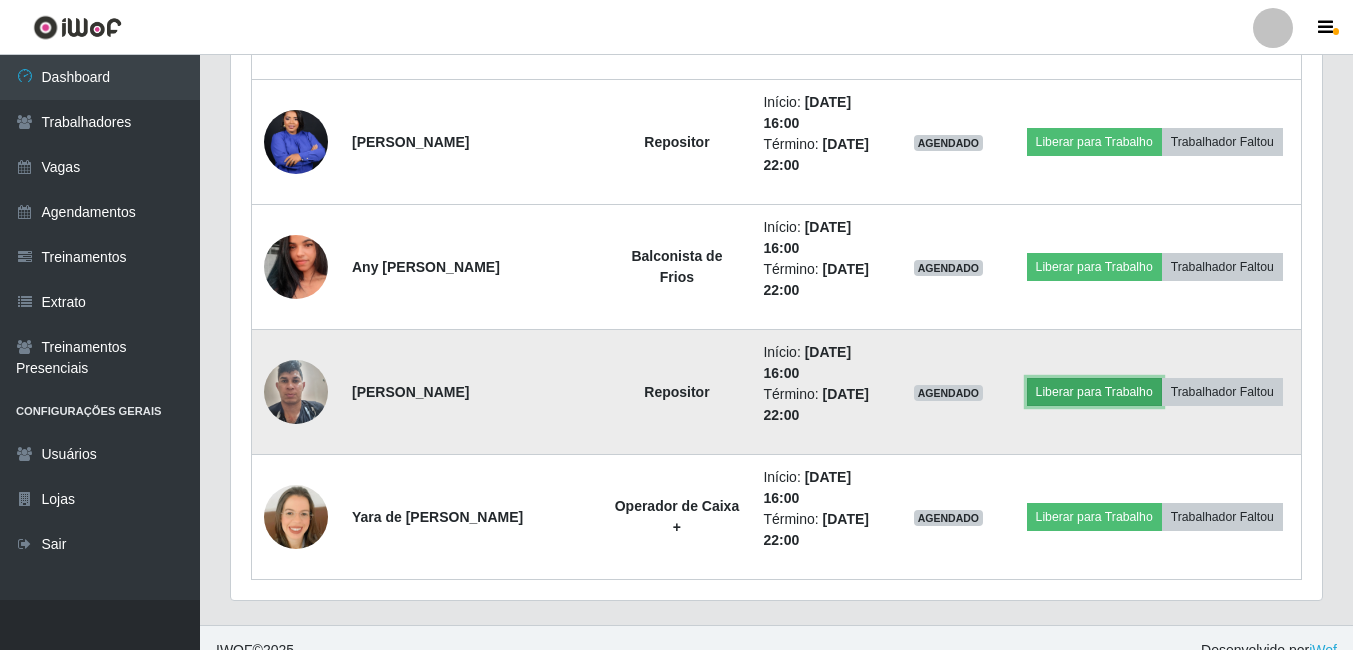 click on "Liberar para Trabalho" at bounding box center (1094, 392) 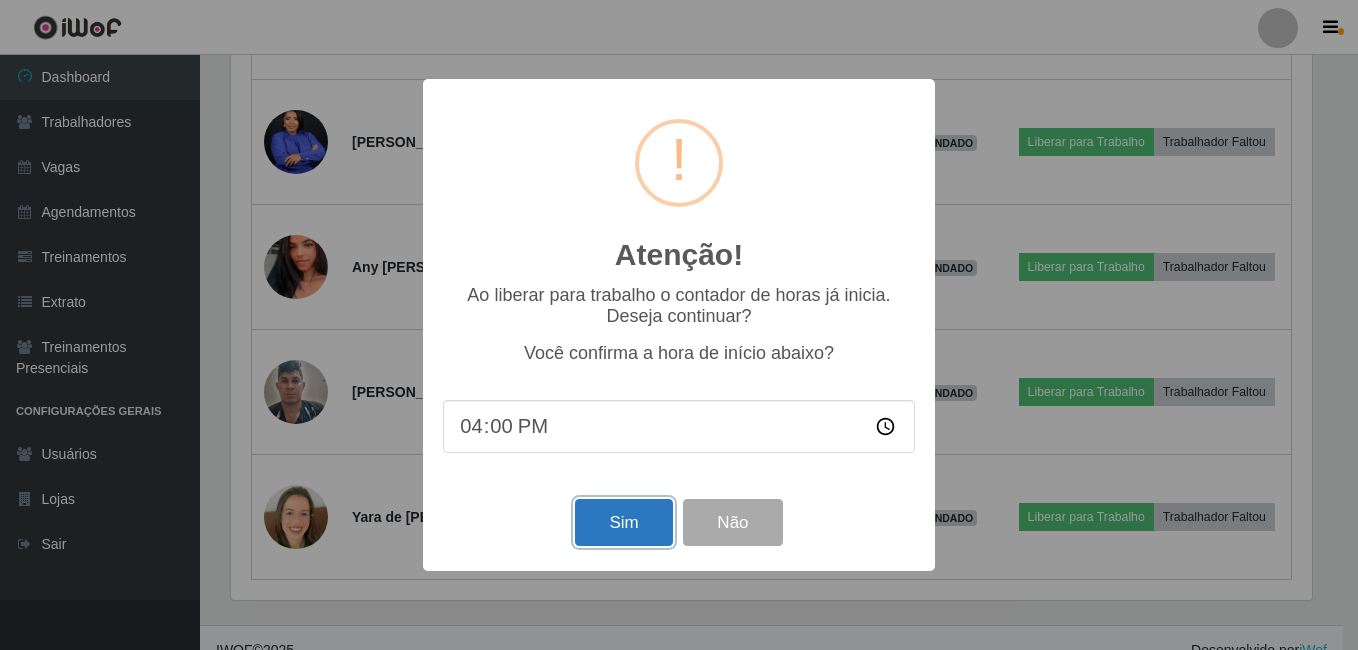 click on "Sim" at bounding box center [623, 522] 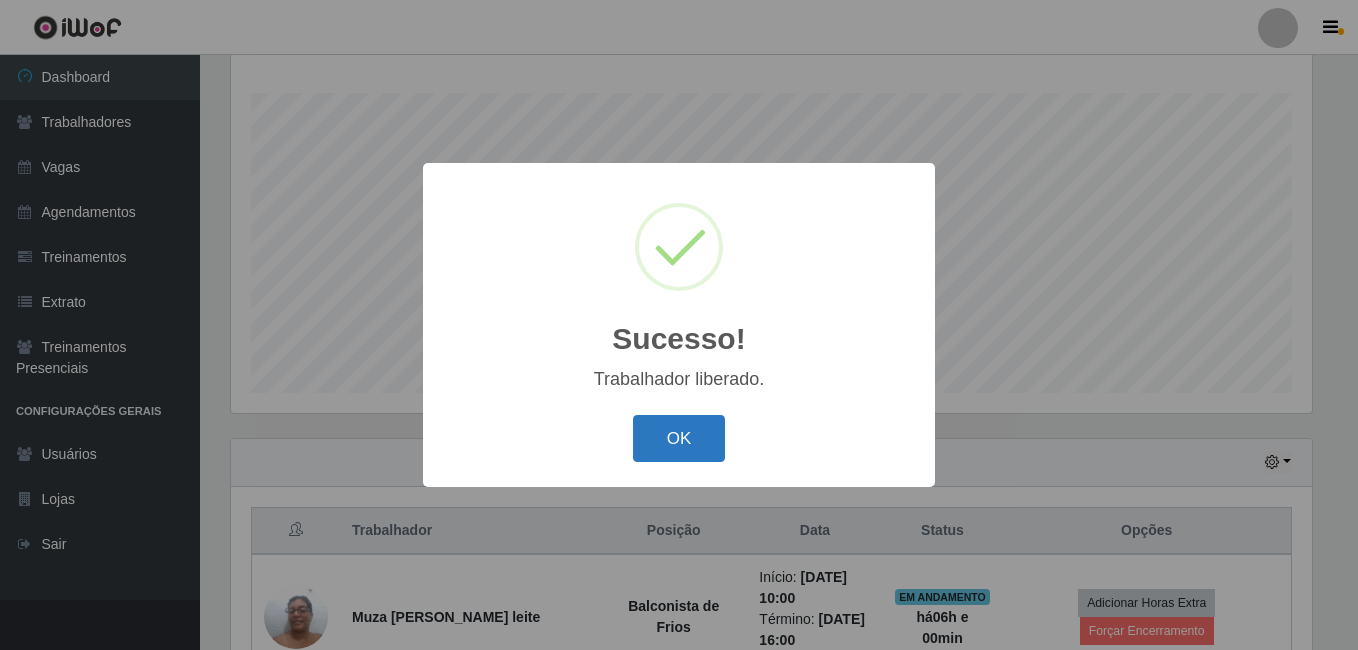 click on "OK" at bounding box center (679, 438) 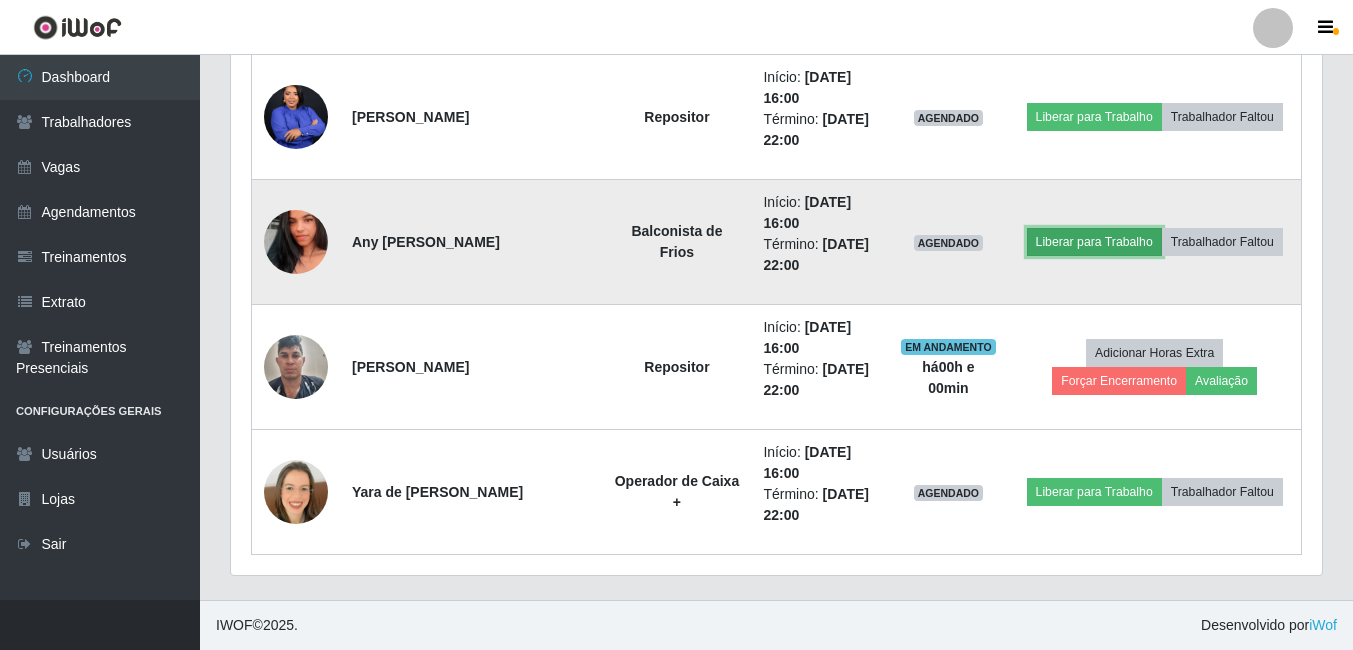click on "Liberar para Trabalho" at bounding box center (1094, 242) 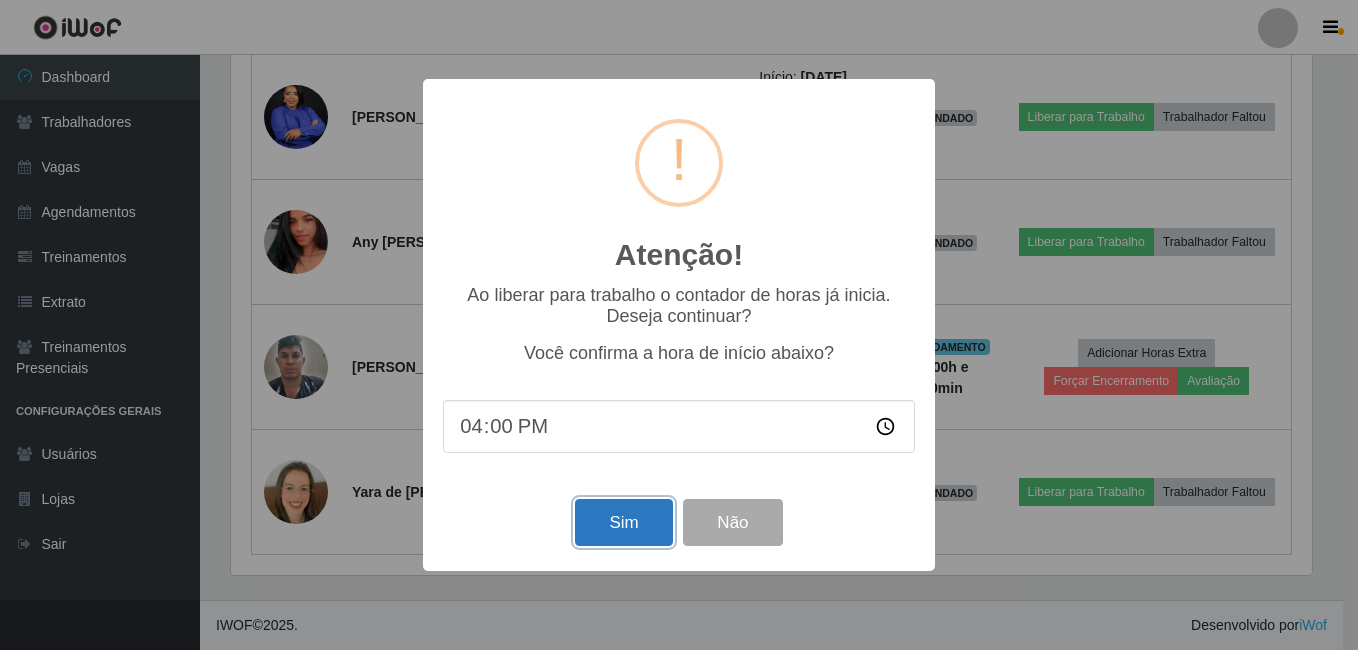 click on "Sim" at bounding box center (623, 522) 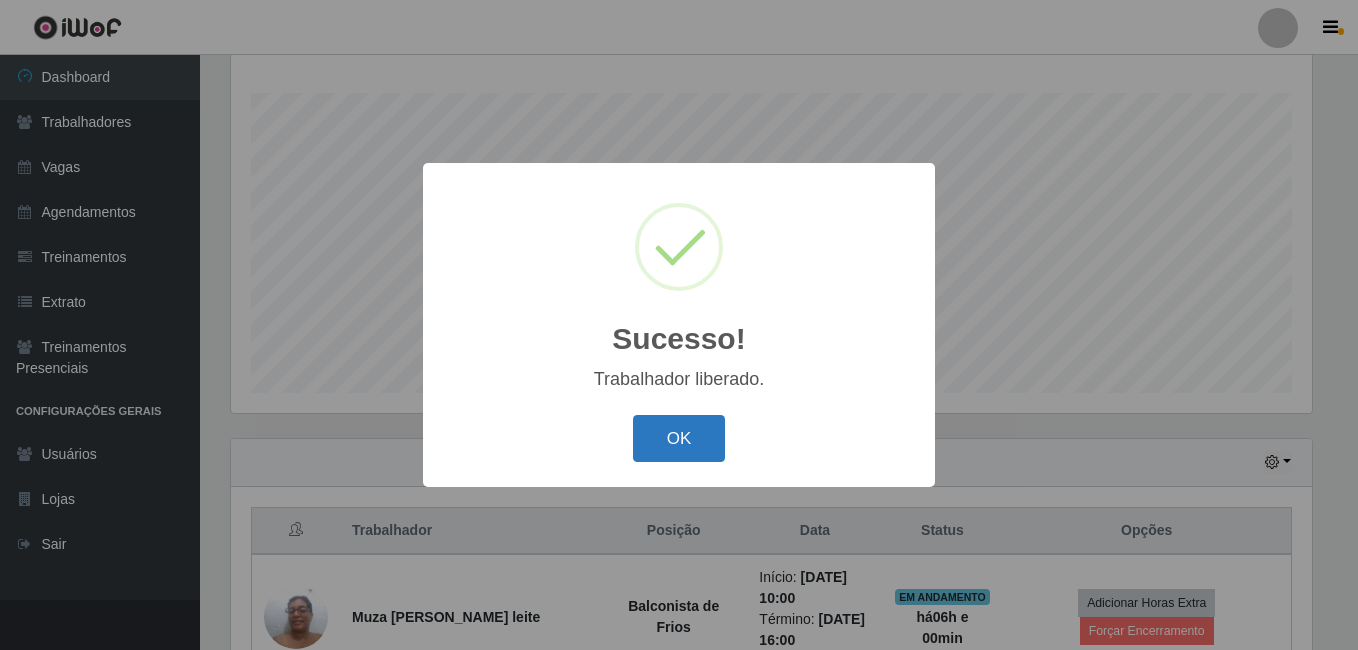 click on "OK" at bounding box center [679, 438] 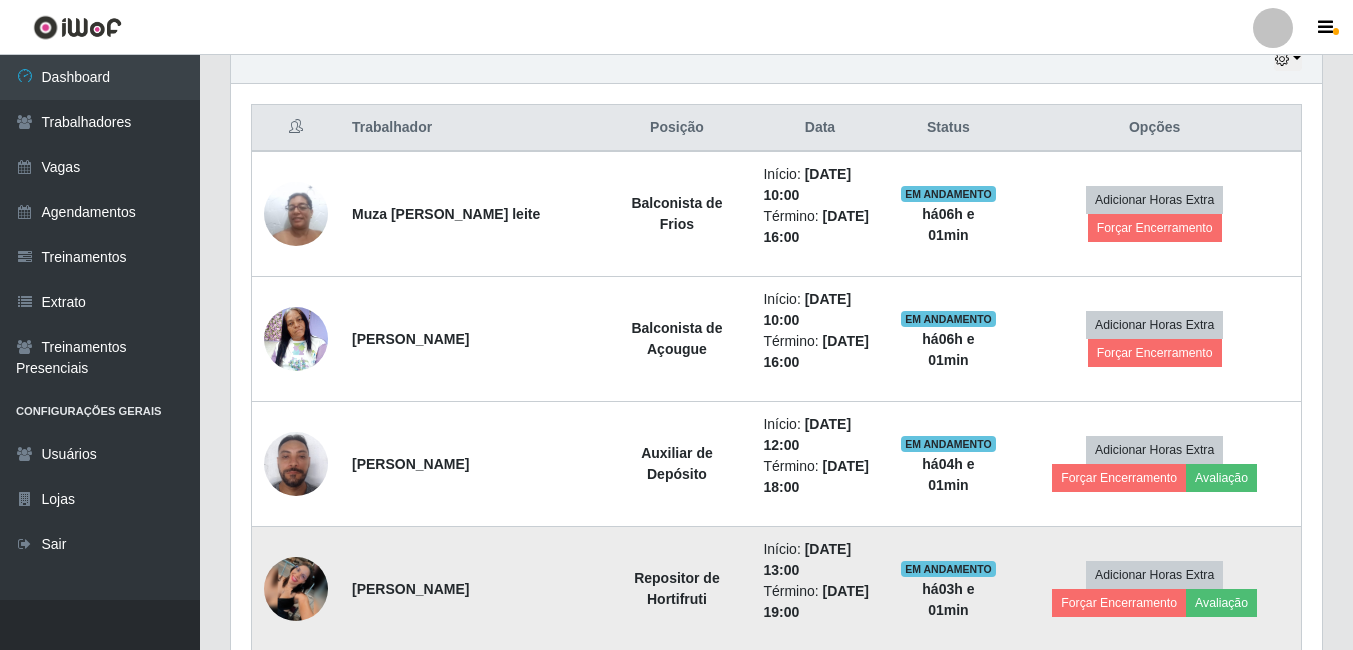 scroll, scrollTop: 922, scrollLeft: 0, axis: vertical 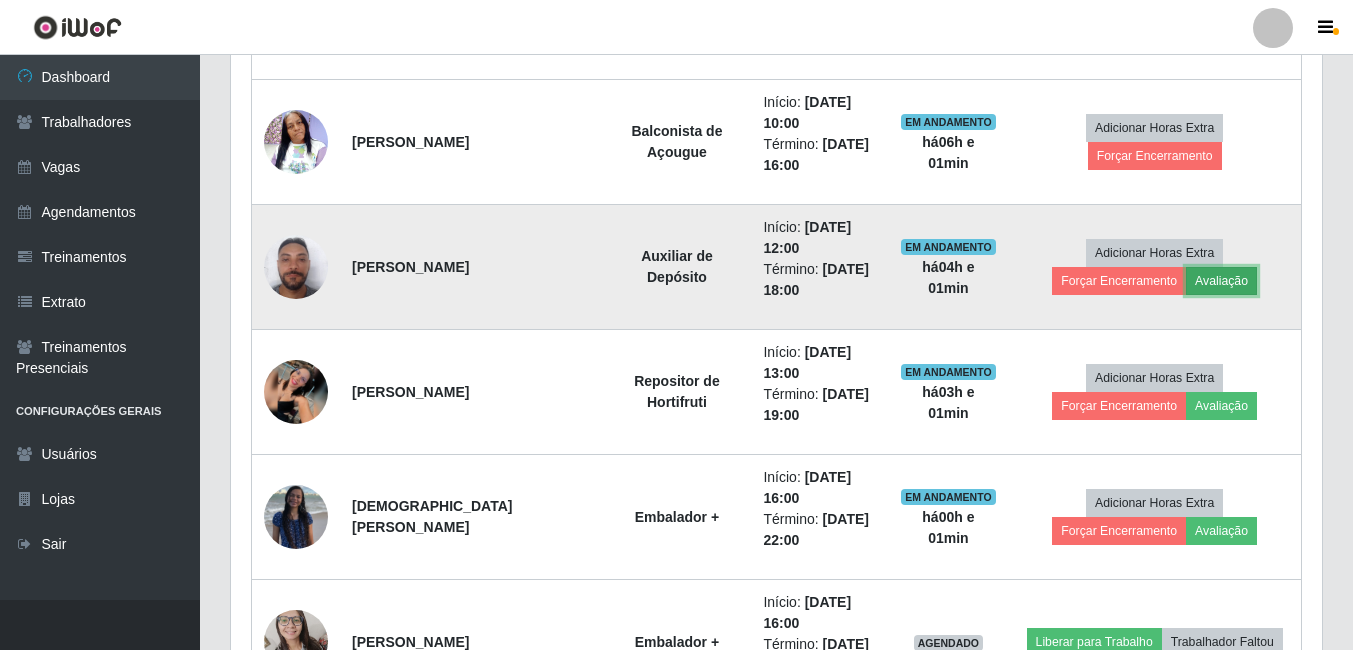 click on "Avaliação" at bounding box center [1221, 281] 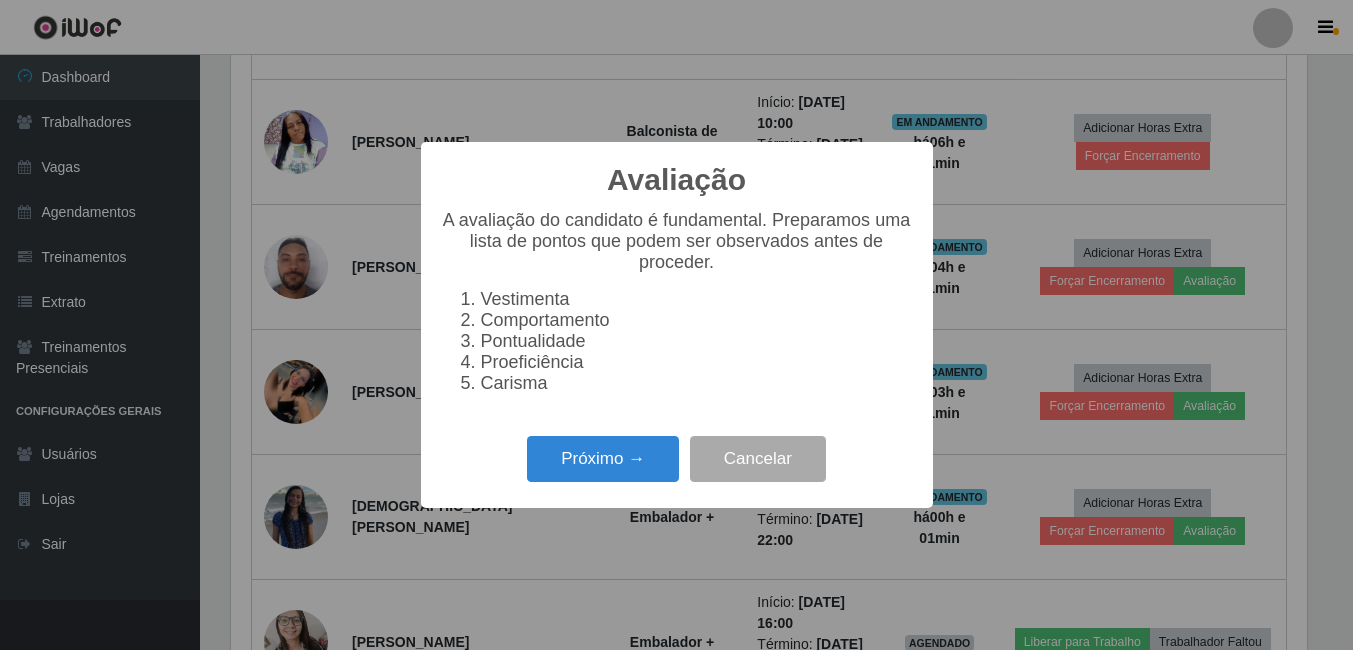 scroll, scrollTop: 999585, scrollLeft: 998919, axis: both 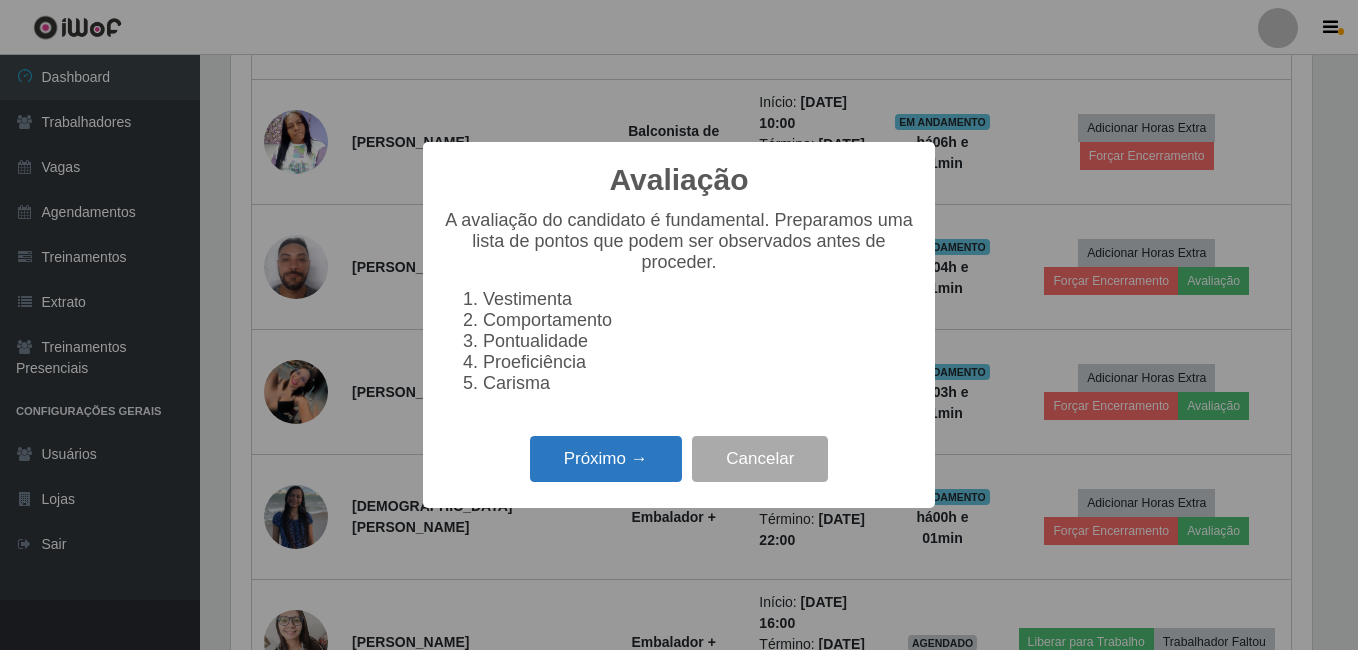 click on "Próximo →" at bounding box center (606, 459) 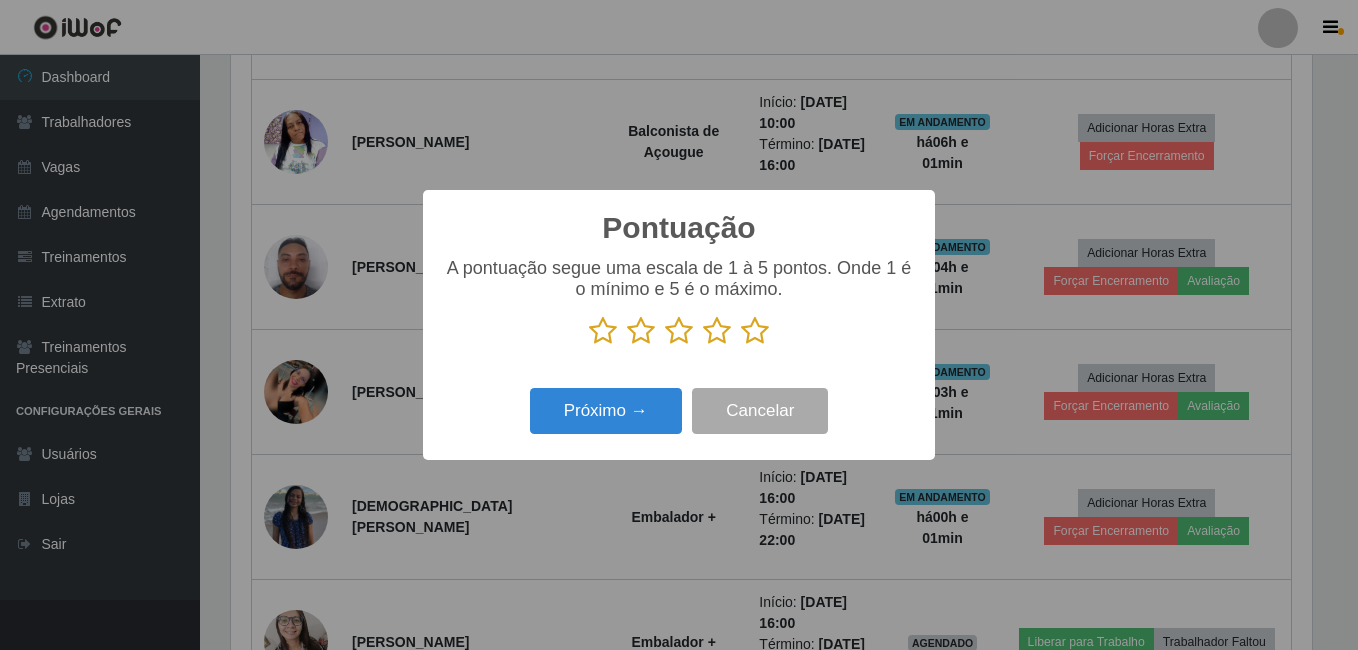 drag, startPoint x: 756, startPoint y: 336, endPoint x: 682, endPoint y: 365, distance: 79.47956 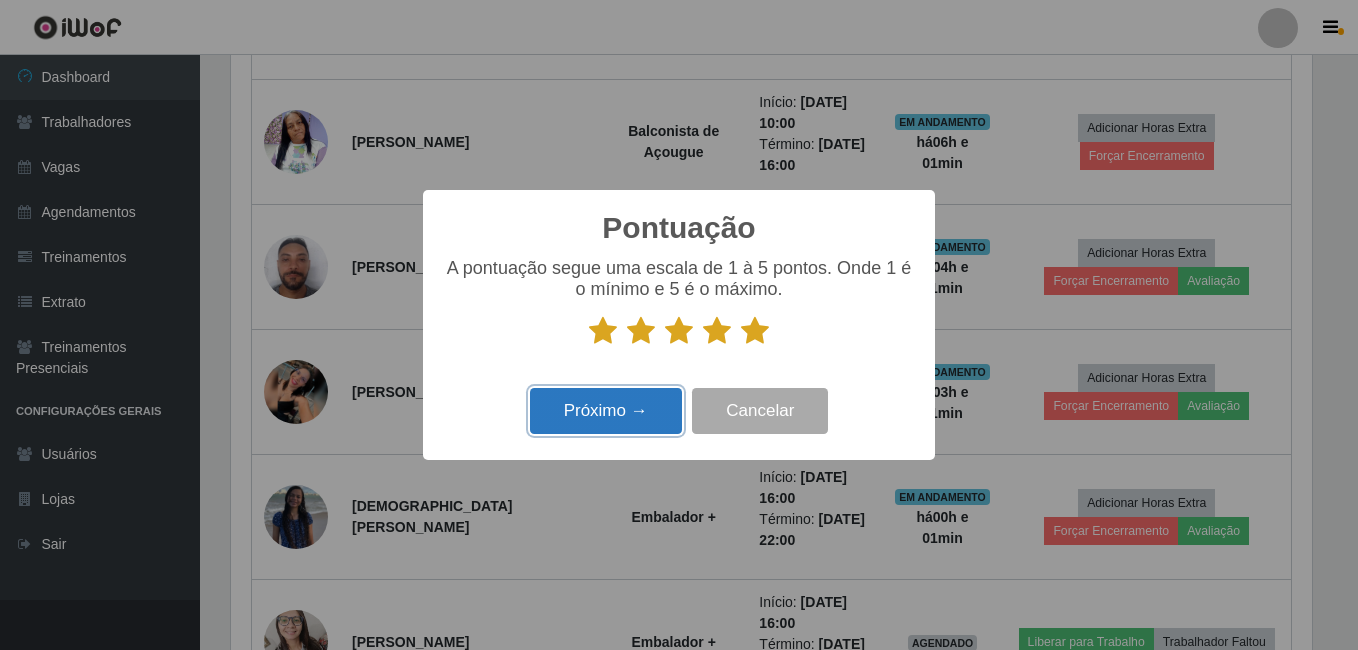 click on "Próximo →" at bounding box center [606, 411] 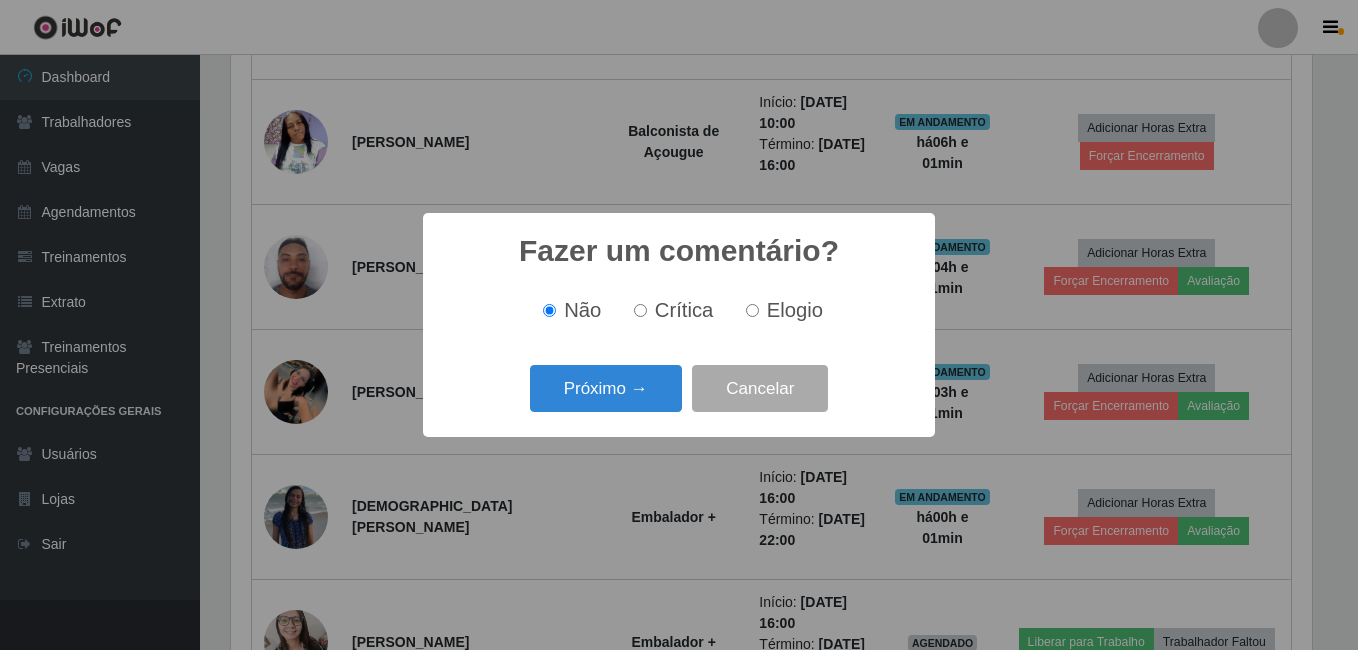click on "Próximo →" at bounding box center [606, 388] 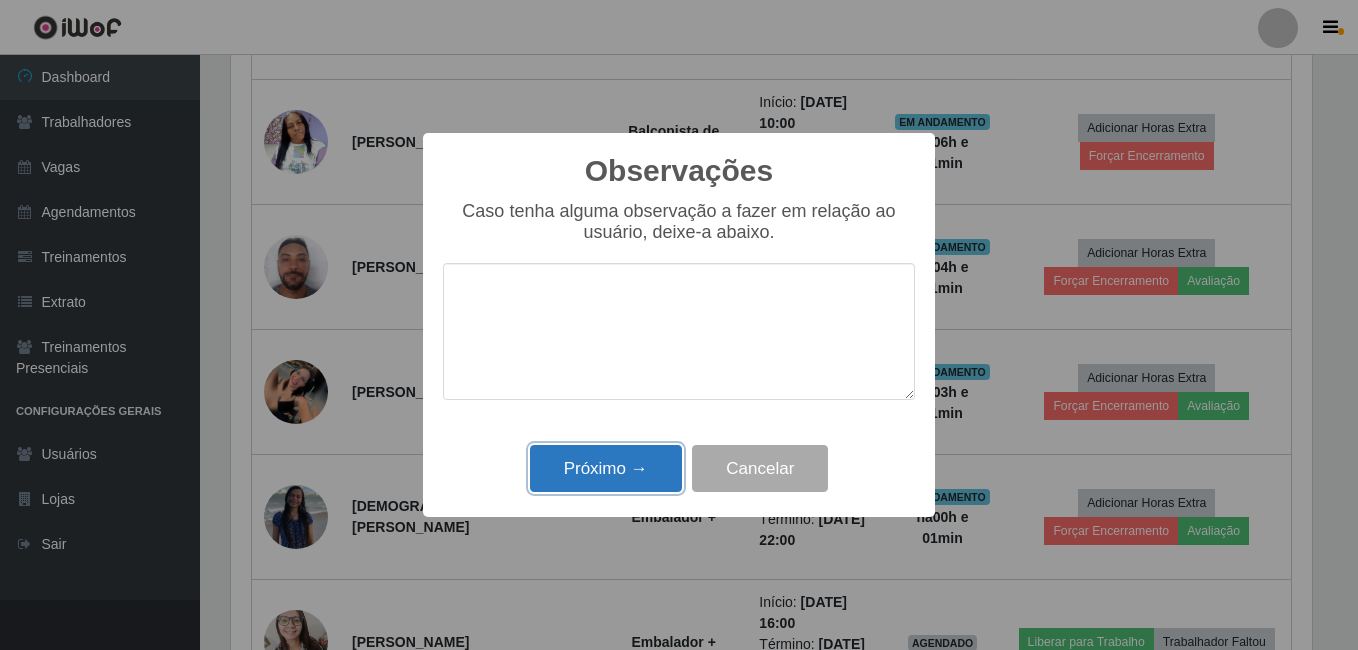 click on "Próximo →" at bounding box center [606, 468] 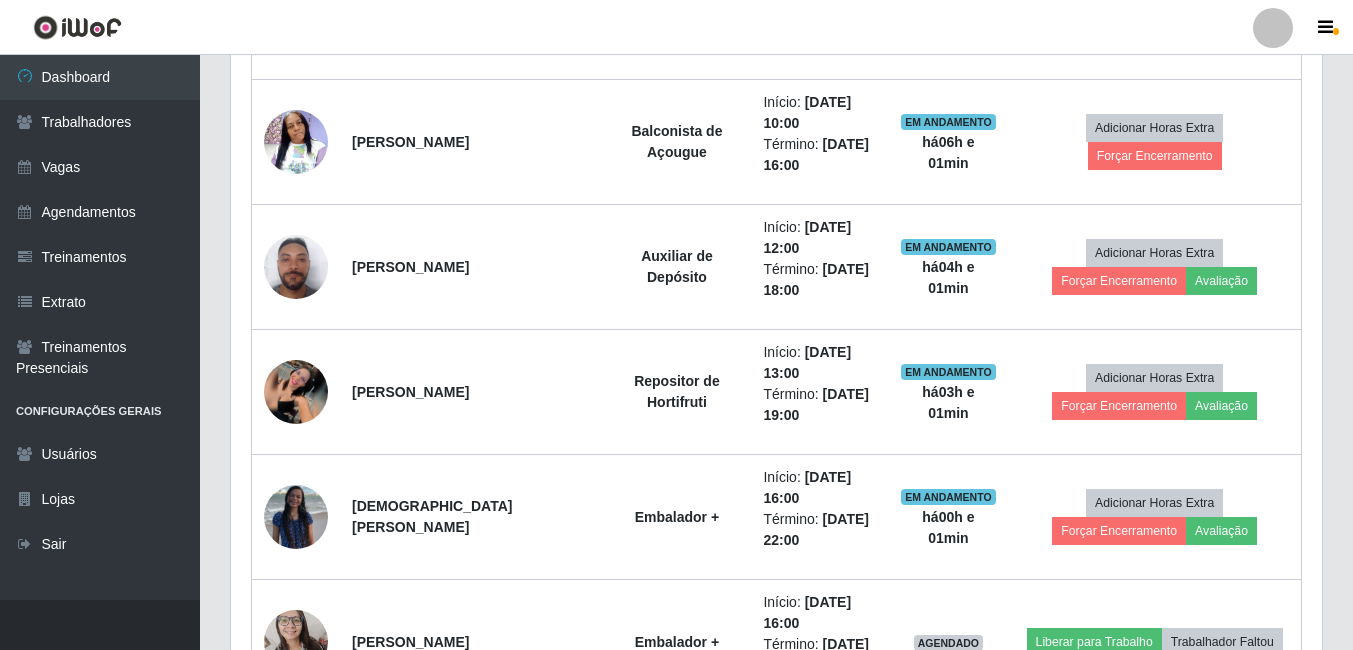 scroll, scrollTop: 999585, scrollLeft: 998909, axis: both 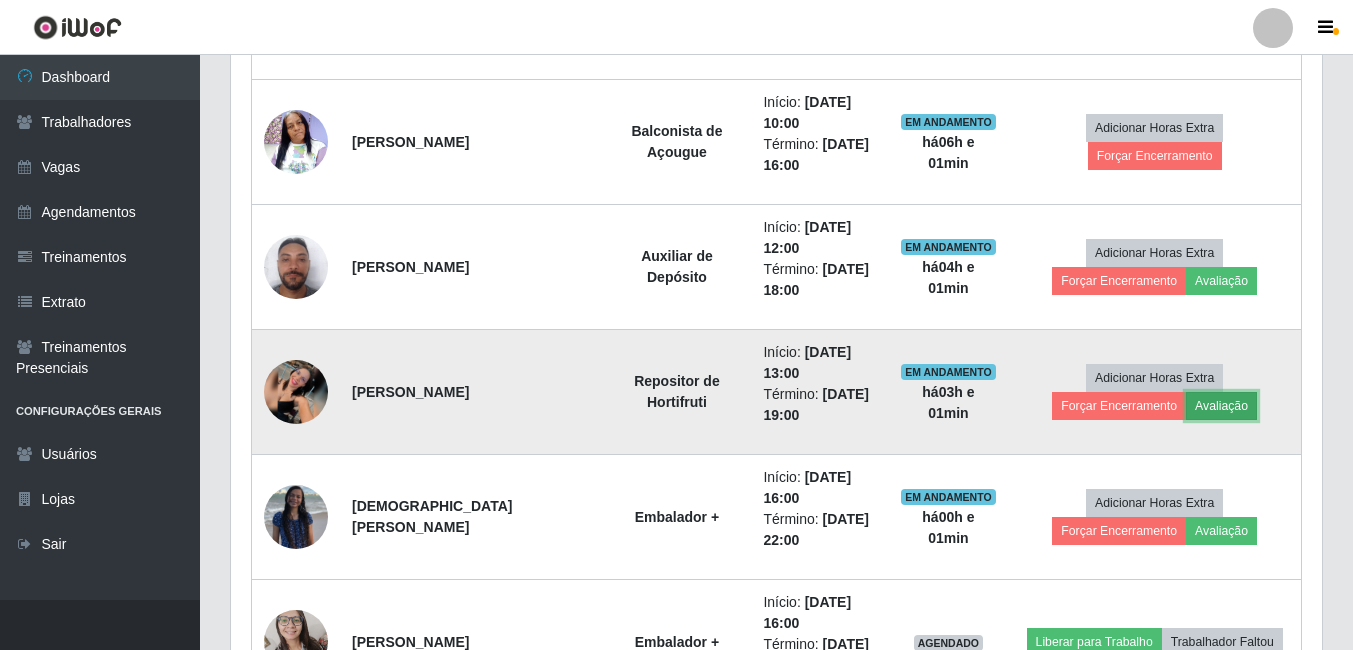 click on "Avaliação" at bounding box center [1221, 406] 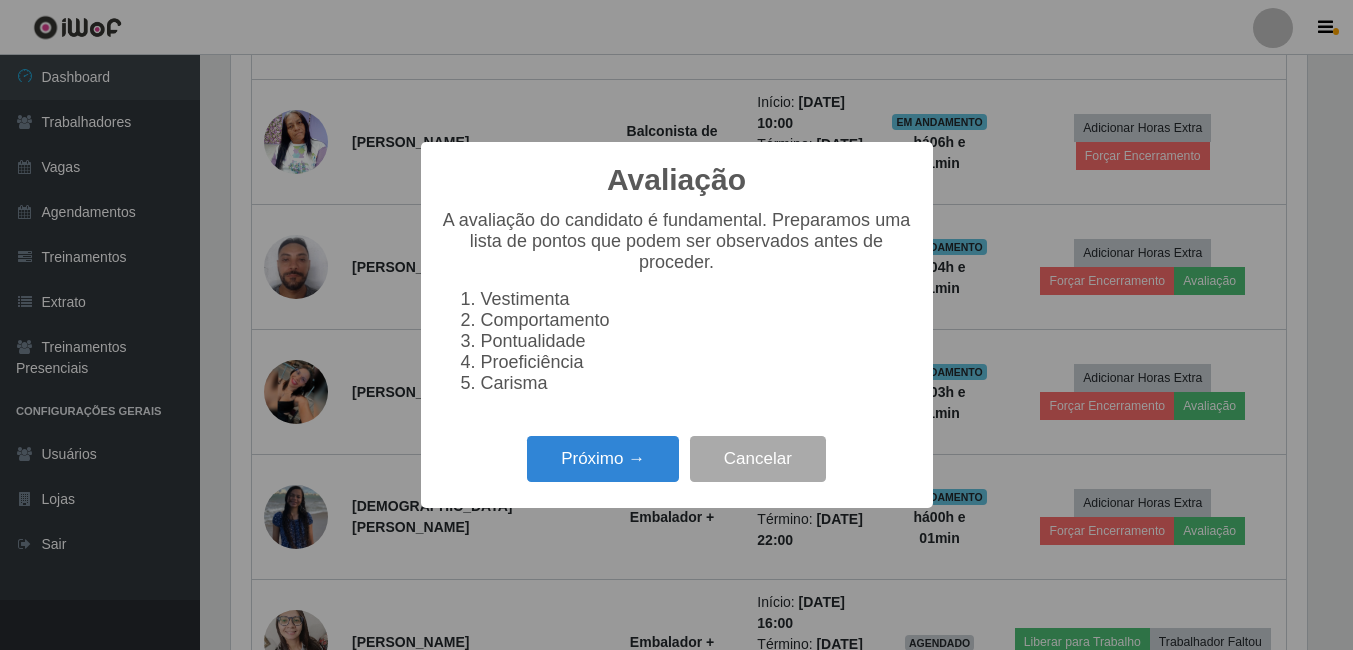 scroll, scrollTop: 999585, scrollLeft: 998919, axis: both 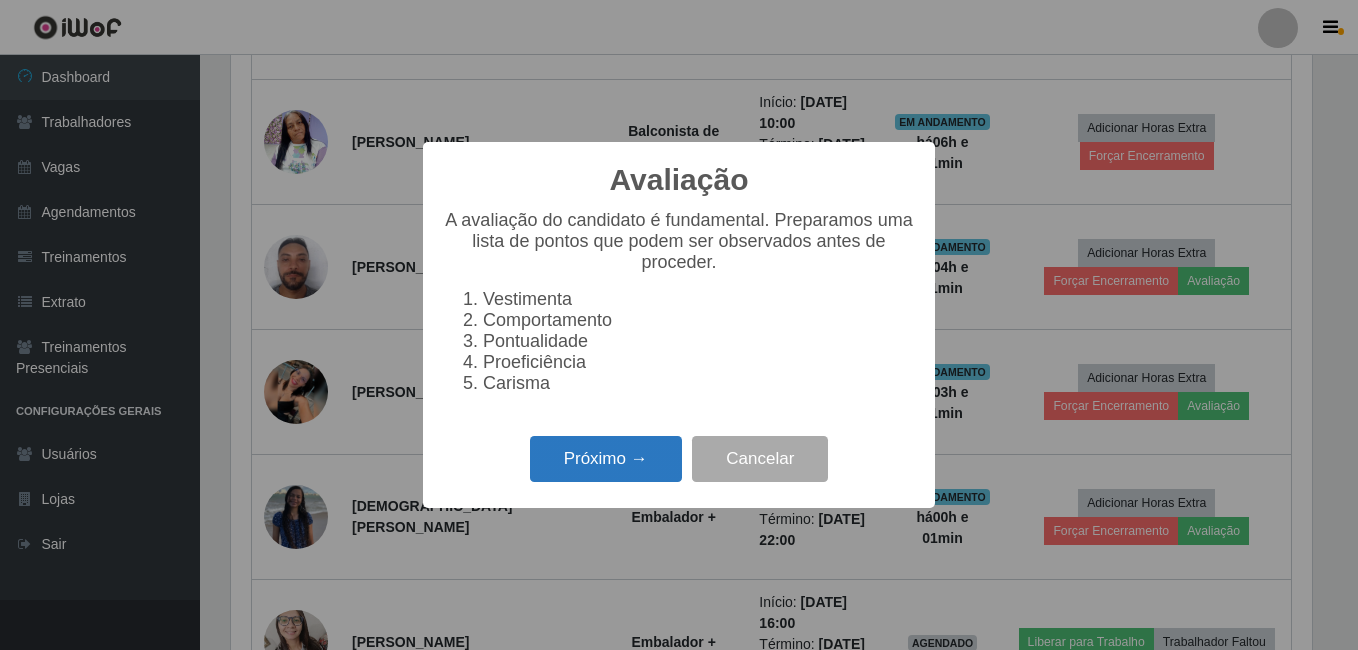 click on "Próximo →" at bounding box center [606, 459] 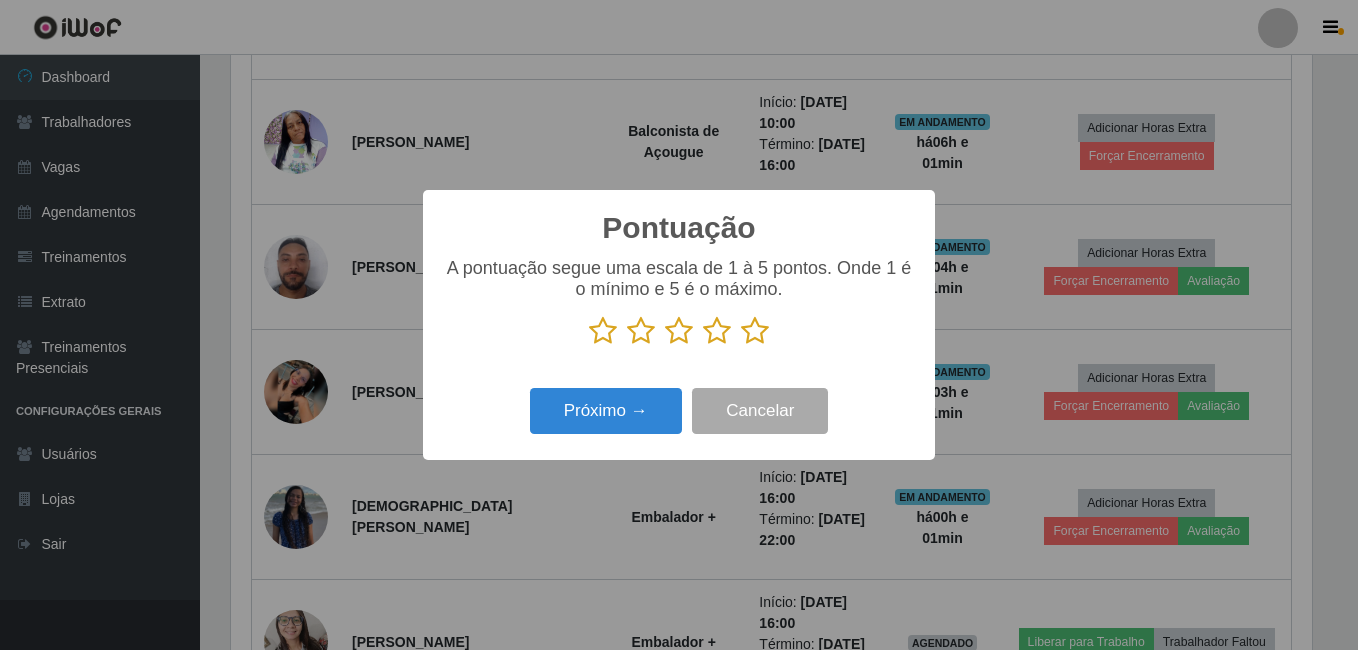 drag, startPoint x: 756, startPoint y: 329, endPoint x: 637, endPoint y: 382, distance: 130.26895 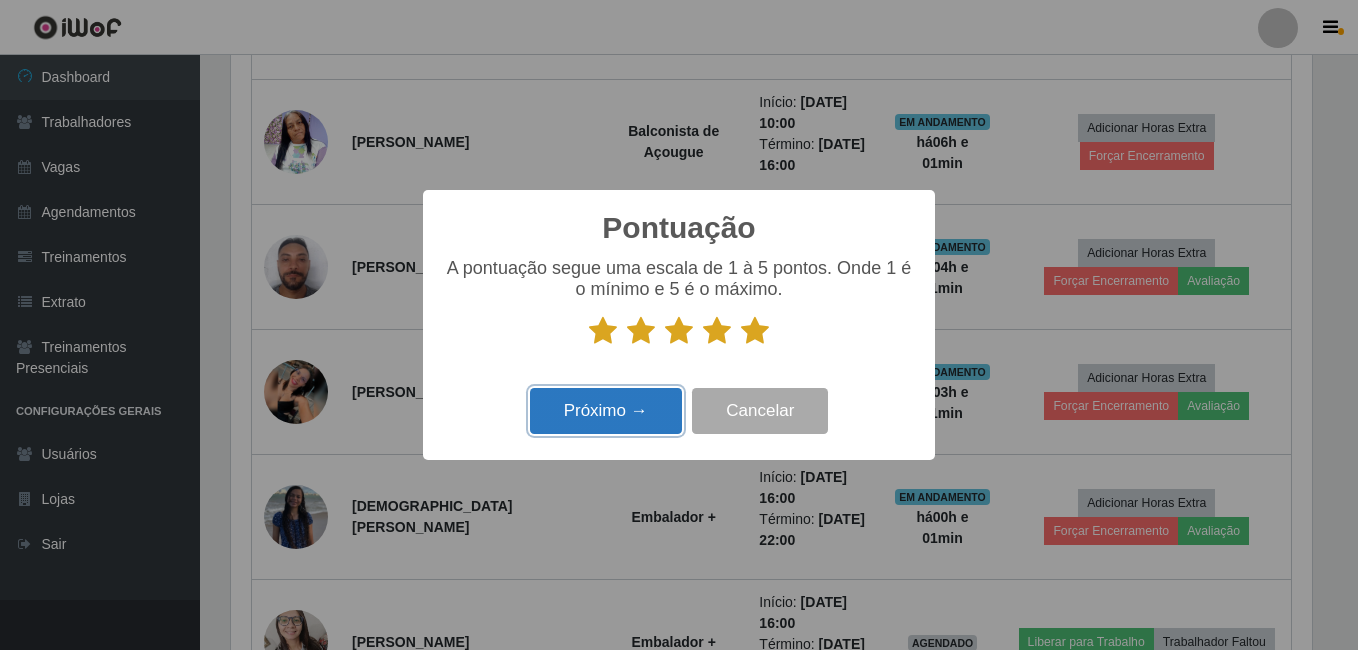 click on "Próximo →" at bounding box center [606, 411] 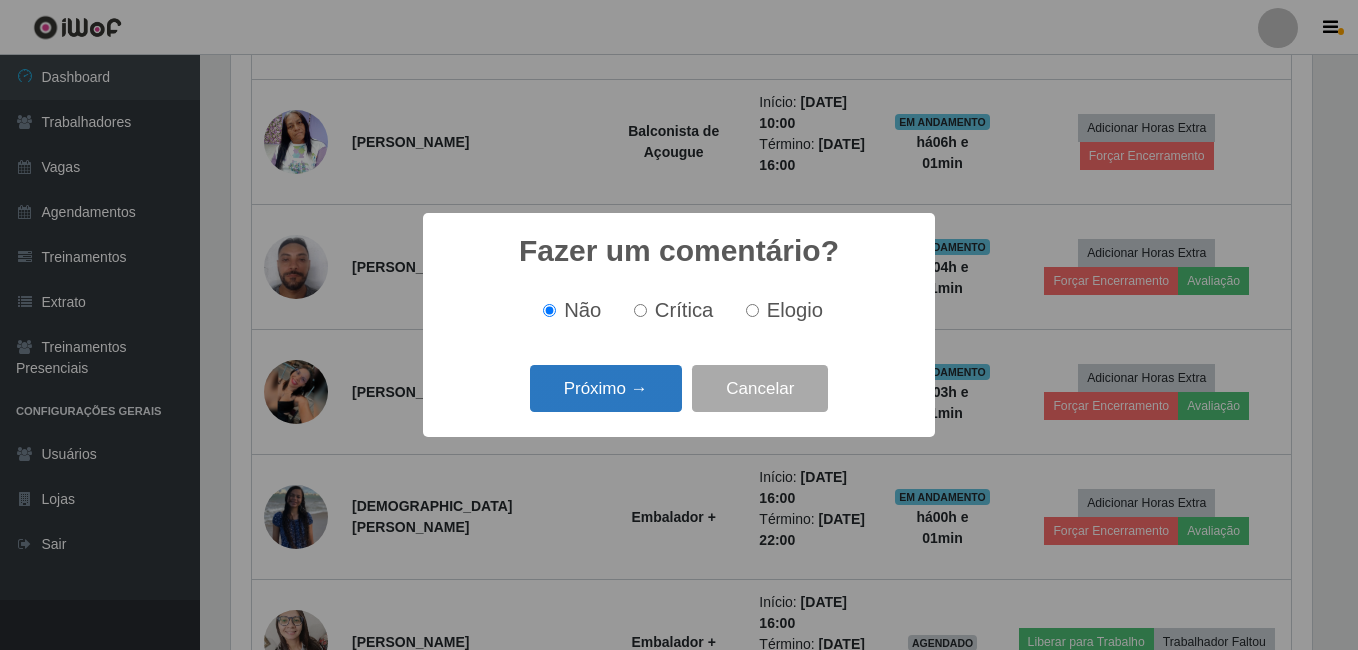 click on "Próximo →" at bounding box center [606, 388] 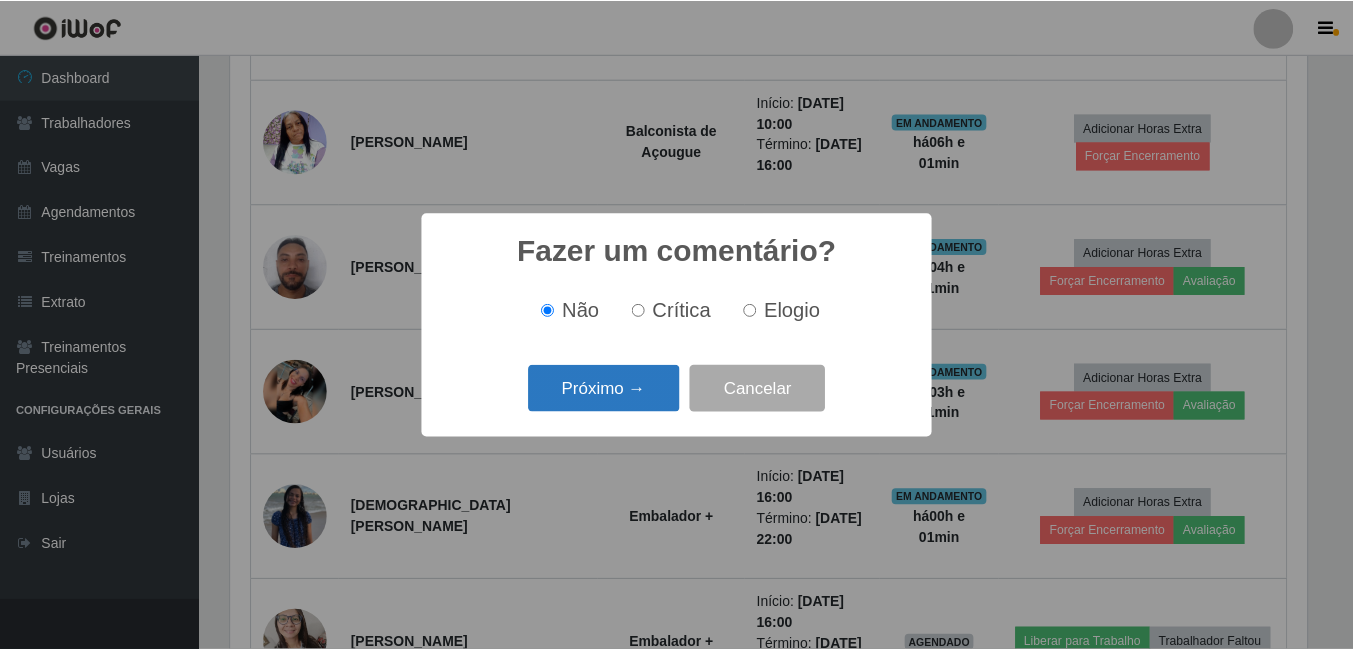 scroll, scrollTop: 999585, scrollLeft: 998919, axis: both 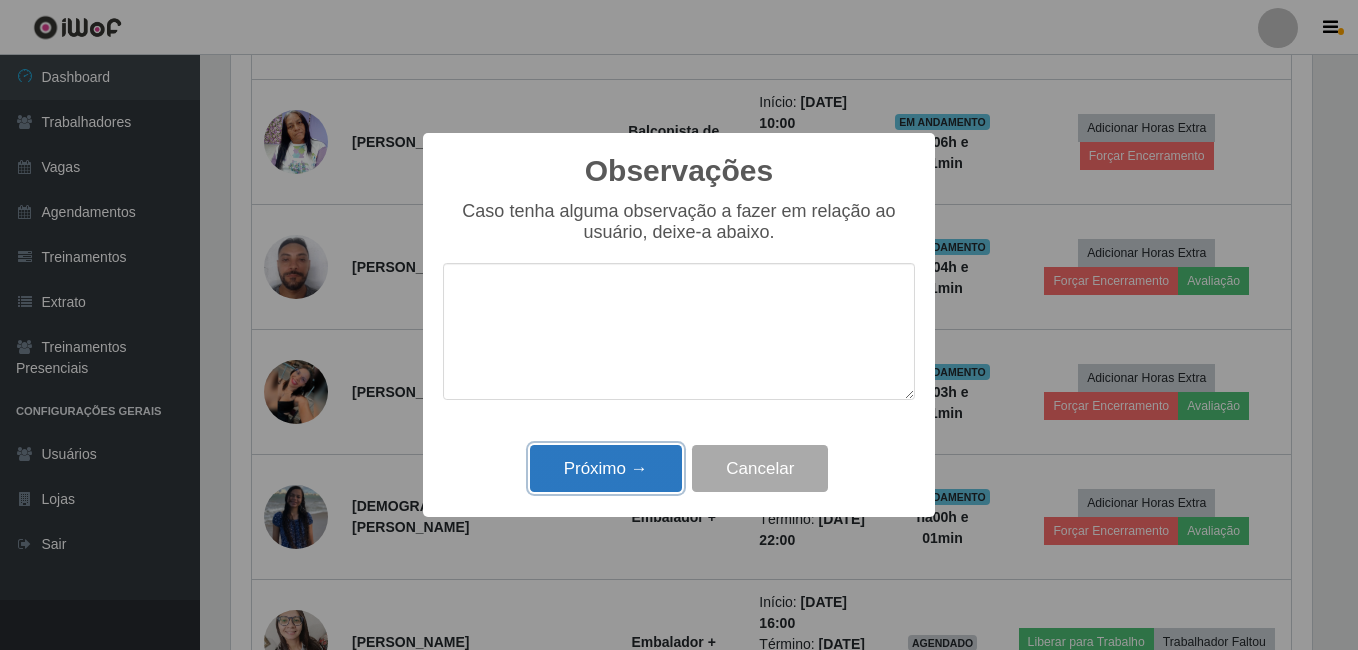 click on "Próximo →" at bounding box center (606, 468) 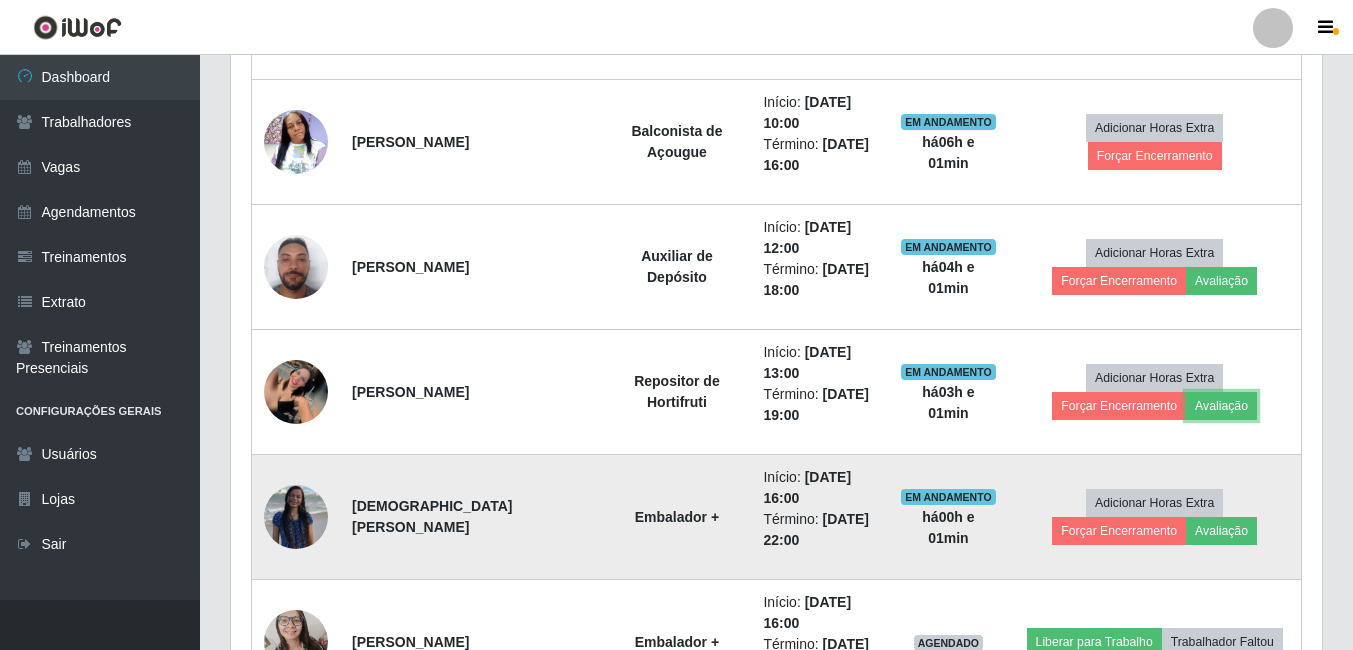 scroll, scrollTop: 999585, scrollLeft: 998909, axis: both 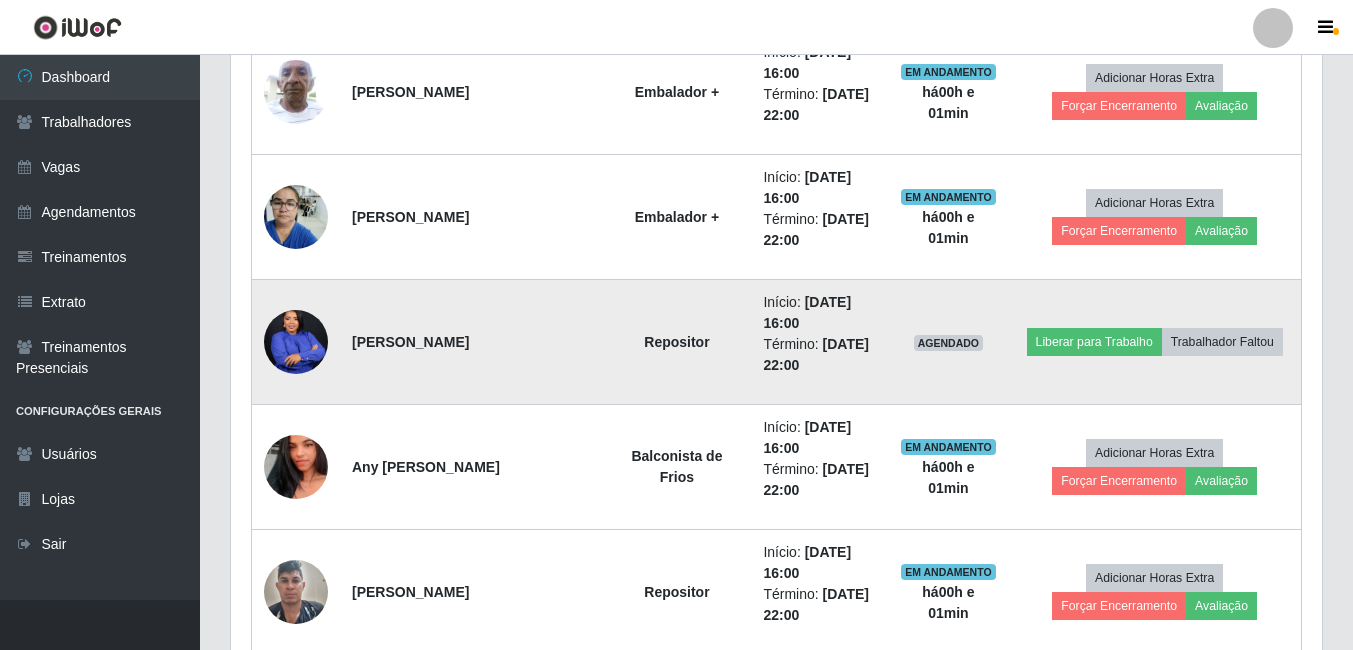 click at bounding box center (296, 342) 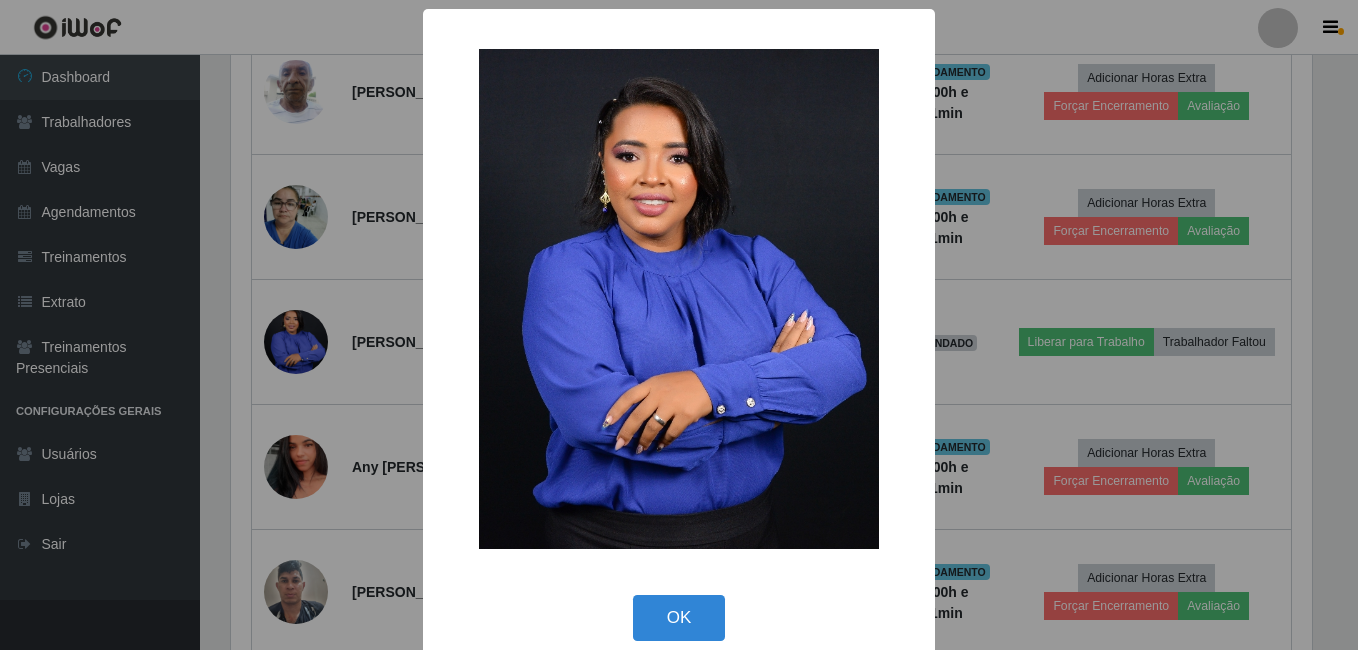 scroll, scrollTop: 999585, scrollLeft: 998919, axis: both 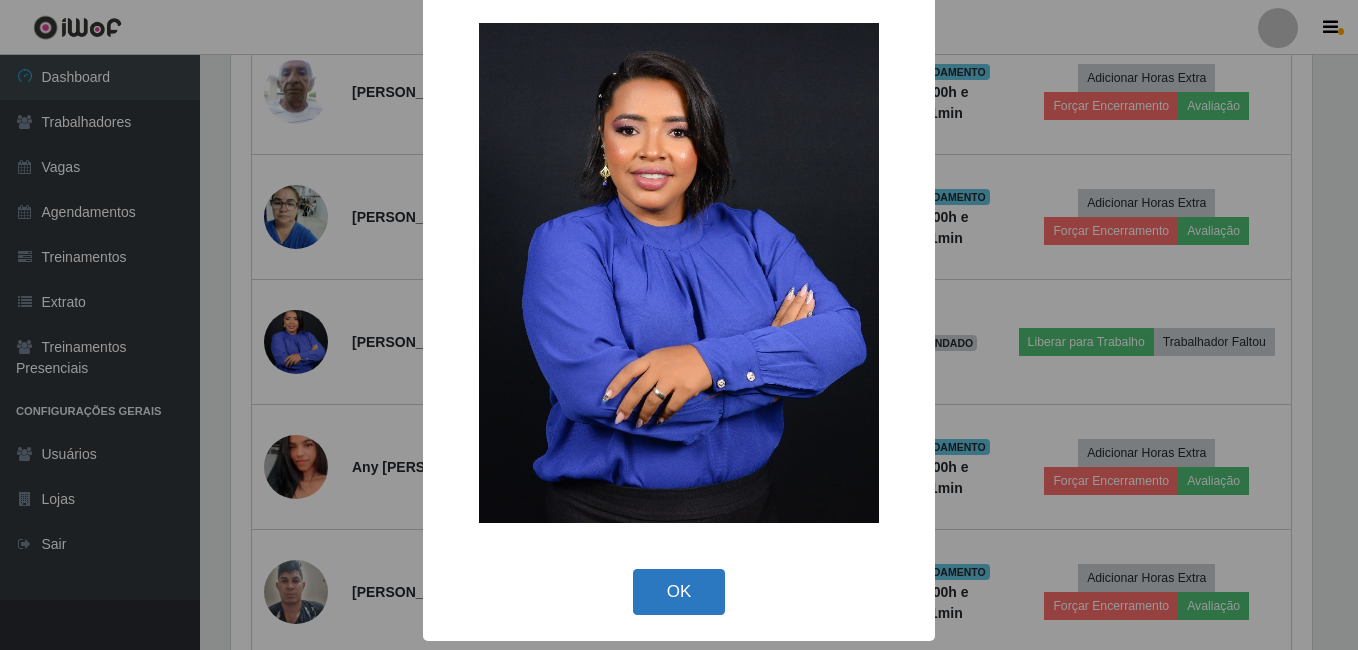 click on "OK" at bounding box center [679, 592] 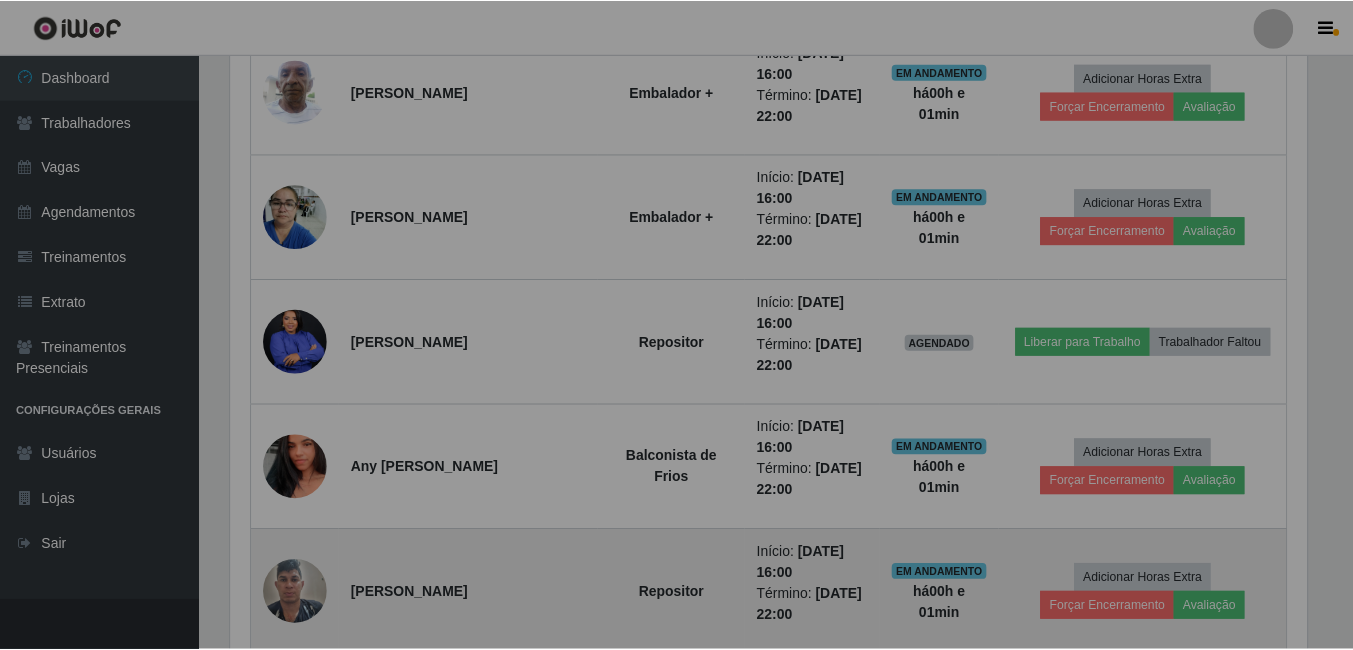 scroll, scrollTop: 999585, scrollLeft: 998909, axis: both 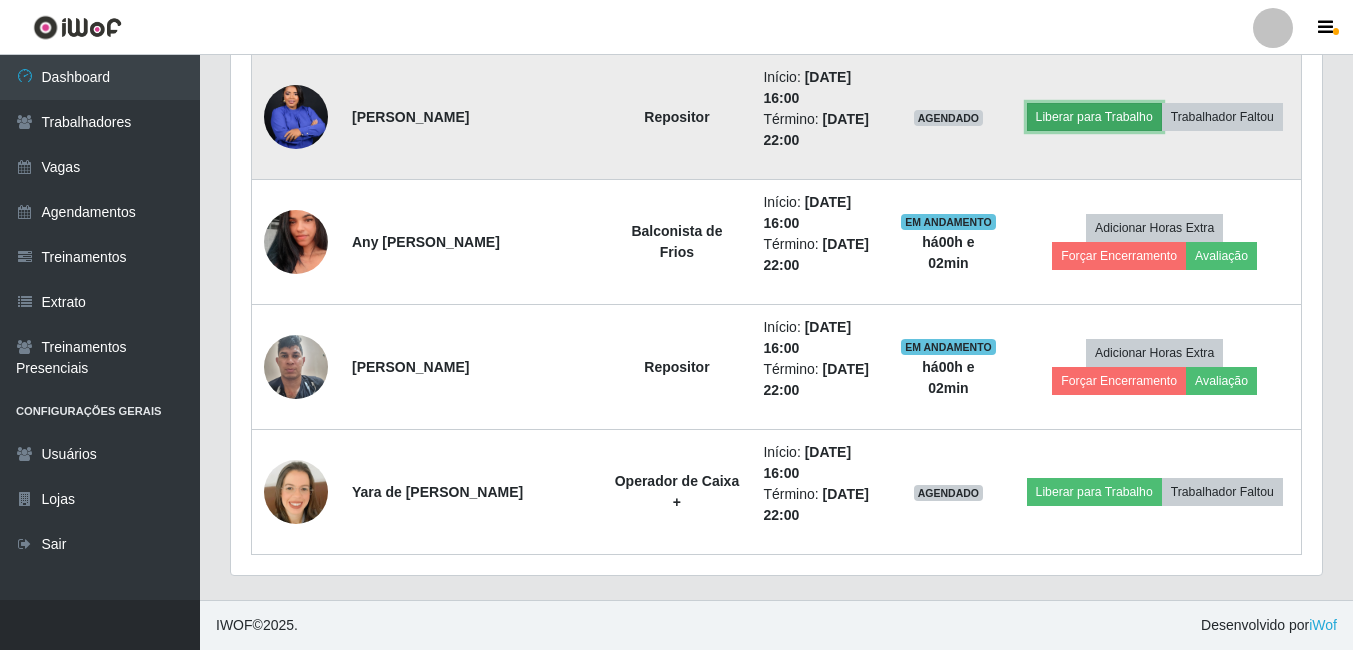 click on "Liberar para Trabalho" at bounding box center (1094, 117) 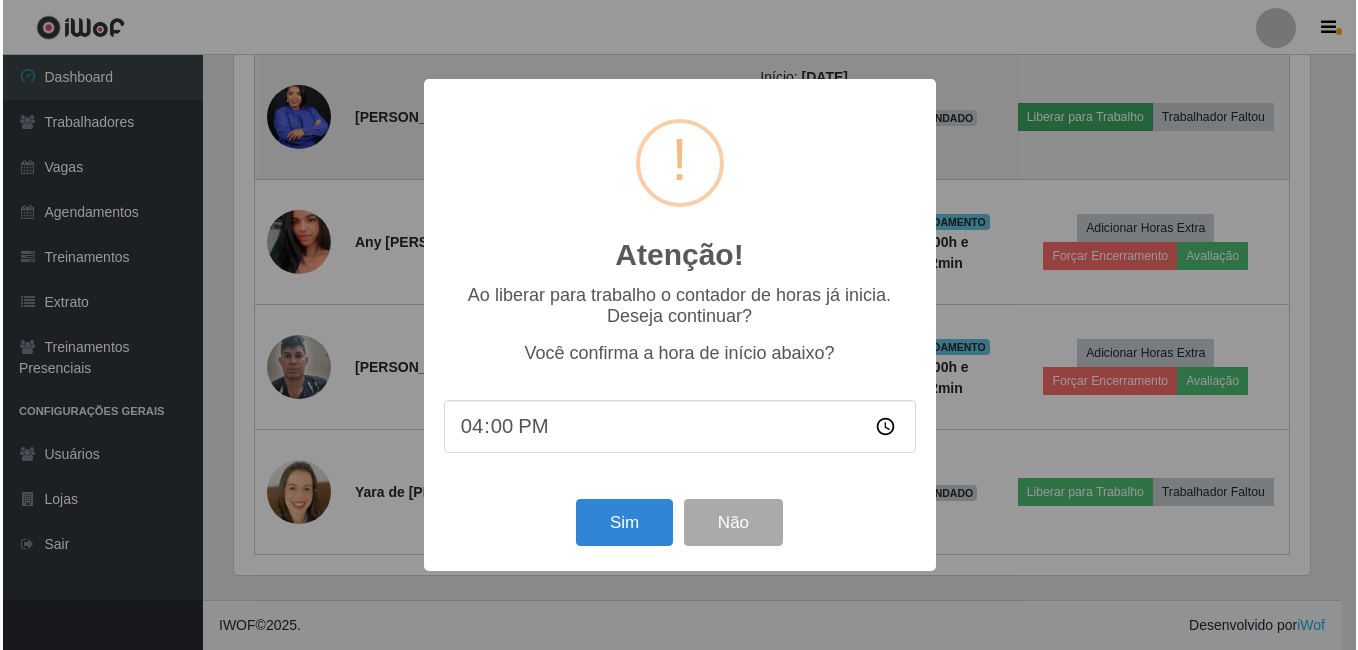scroll, scrollTop: 999585, scrollLeft: 998919, axis: both 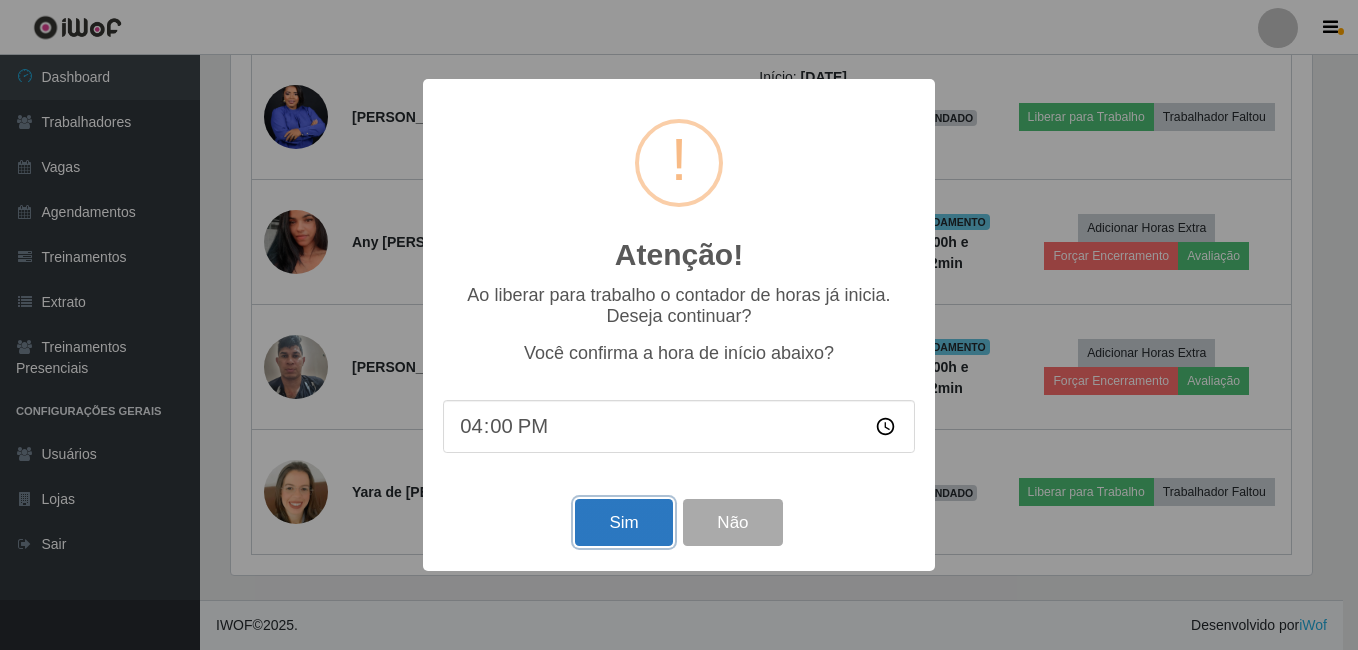 click on "Sim" at bounding box center (623, 522) 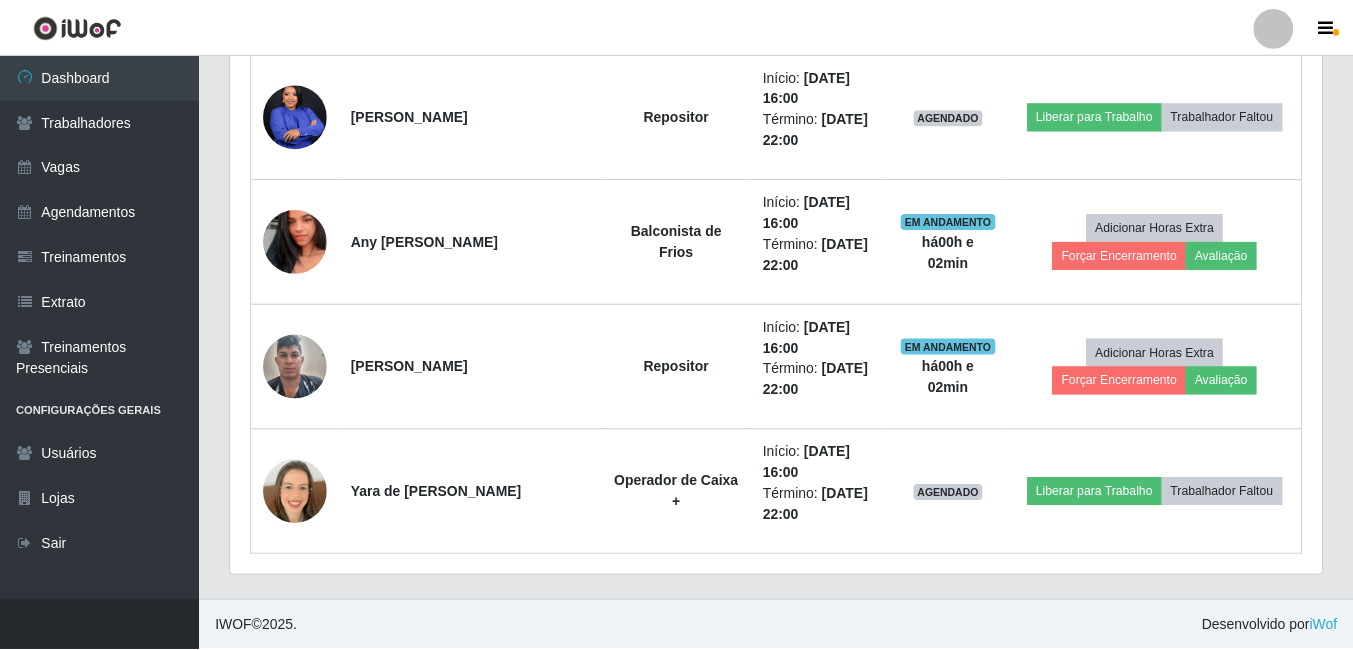 scroll, scrollTop: 999585, scrollLeft: 998909, axis: both 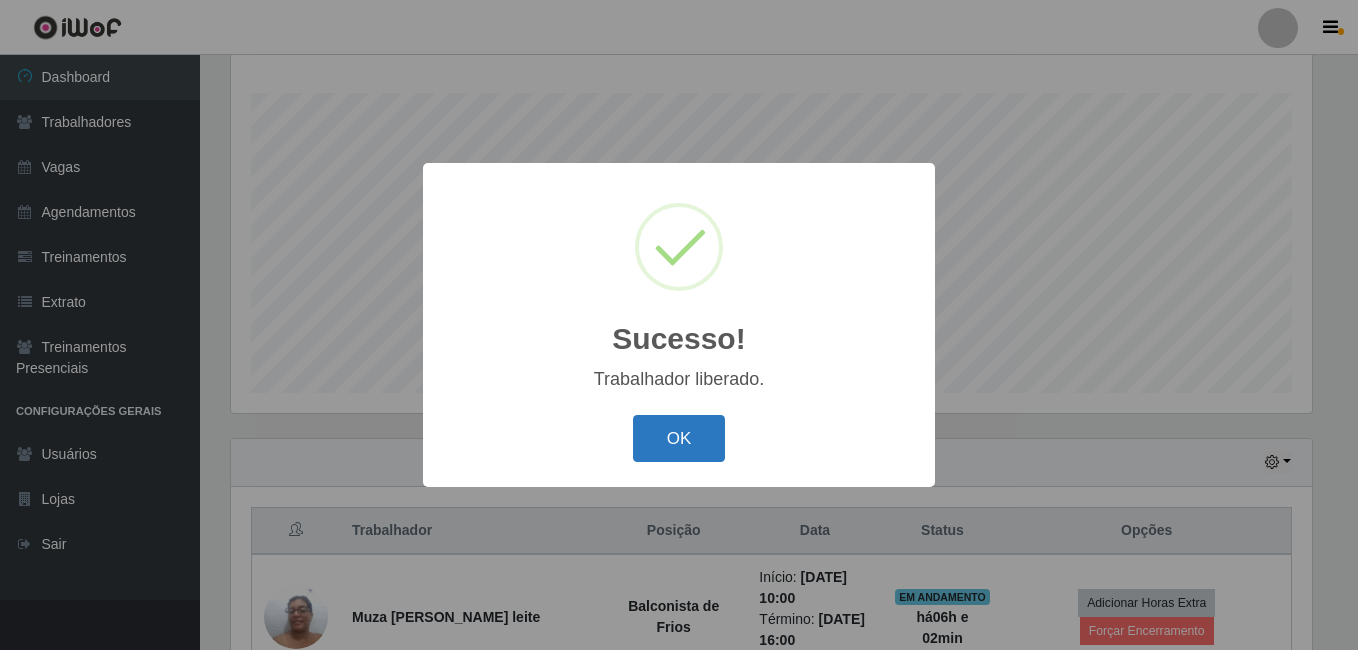 click on "OK" at bounding box center [679, 438] 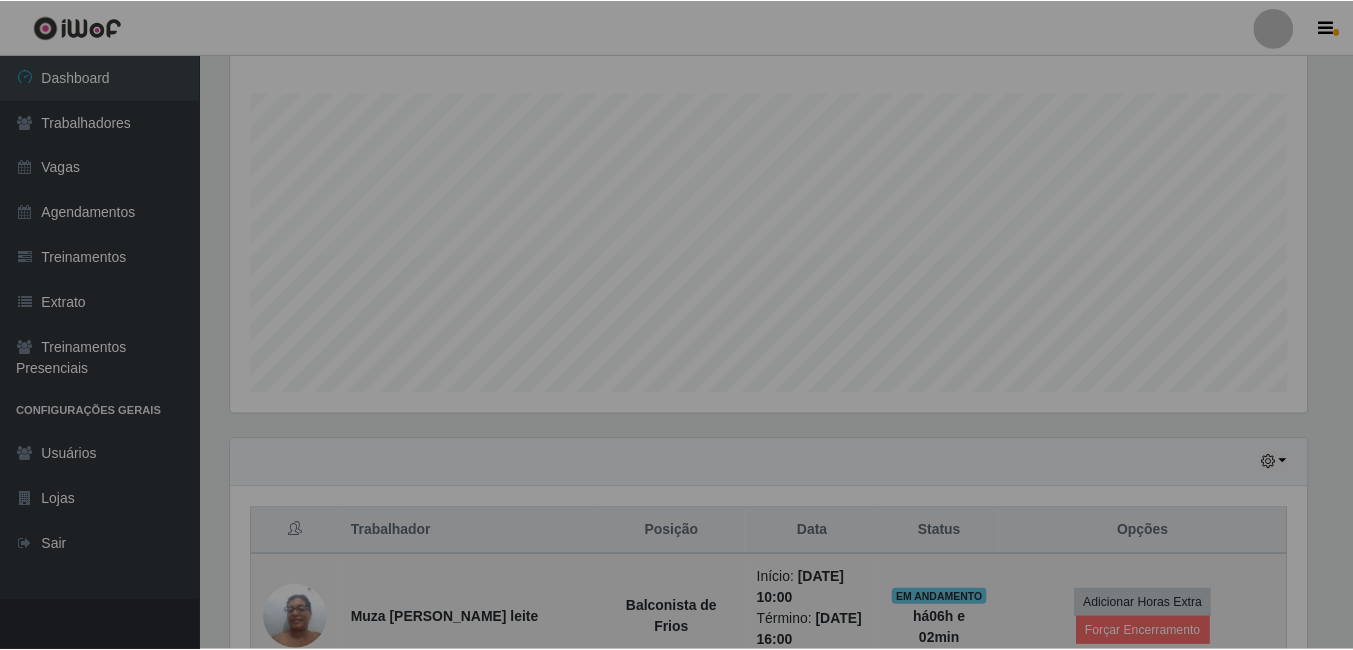 scroll, scrollTop: 627, scrollLeft: 0, axis: vertical 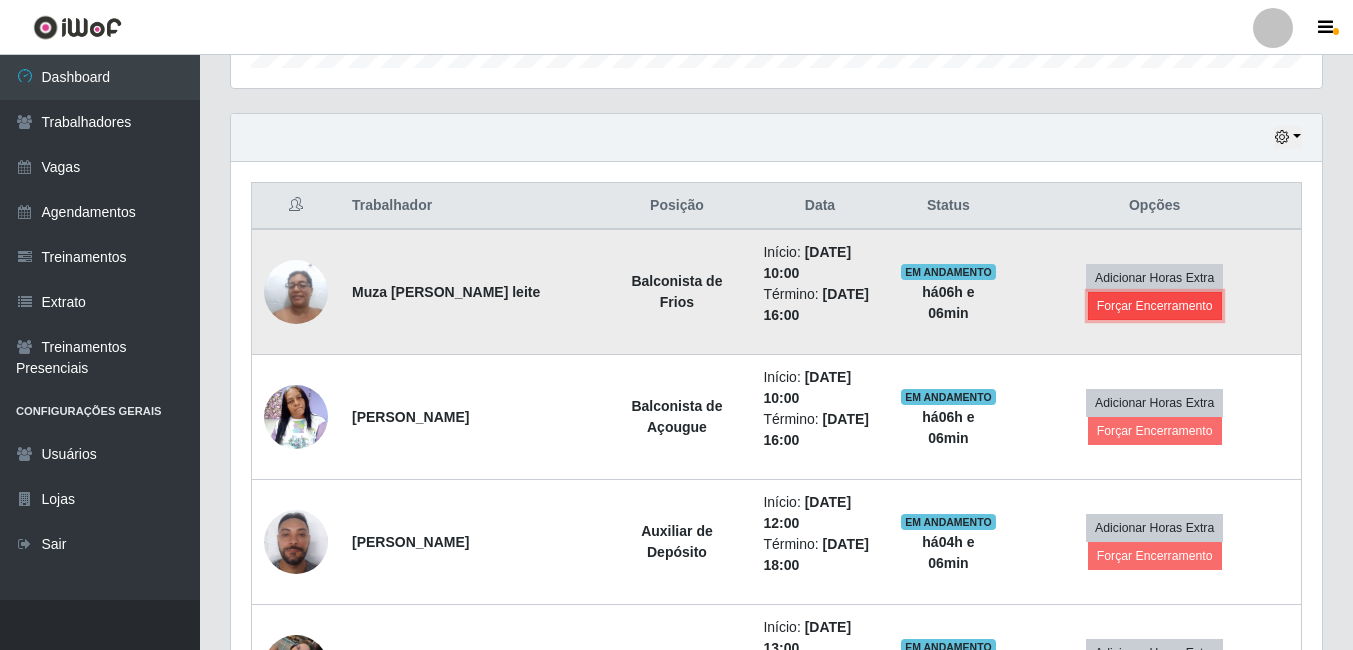 click on "Forçar Encerramento" at bounding box center [1155, 306] 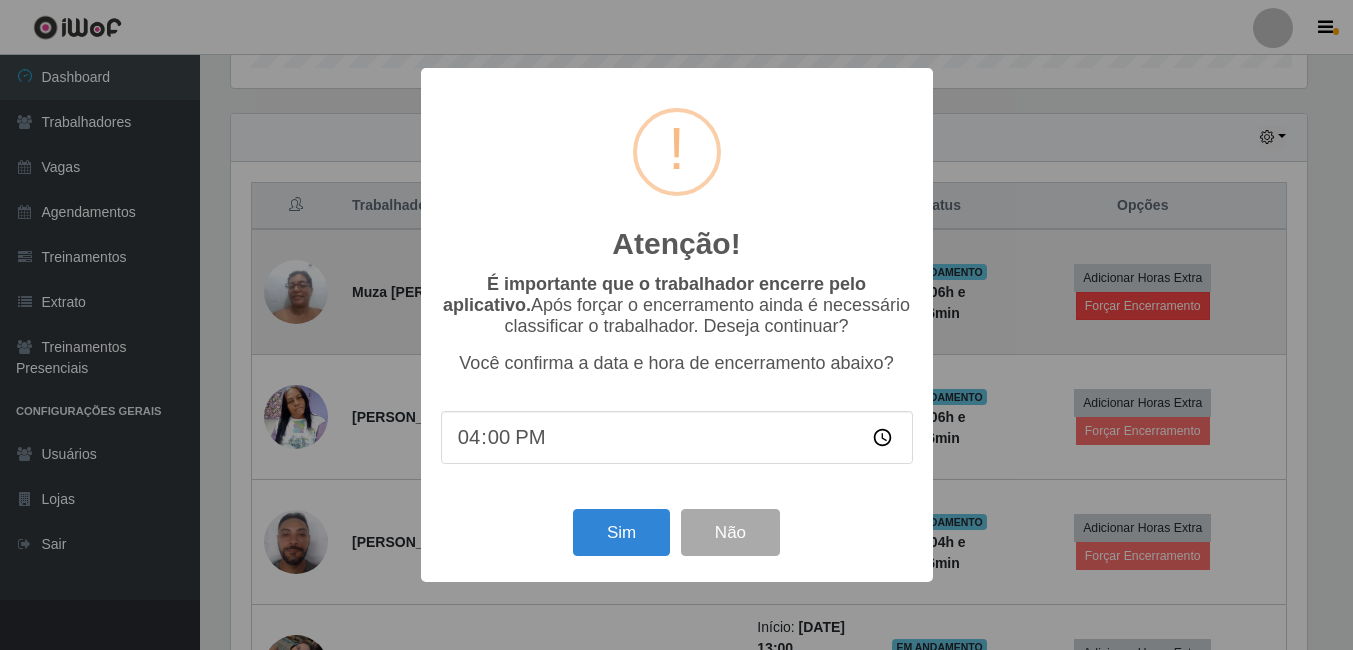 scroll, scrollTop: 999585, scrollLeft: 998919, axis: both 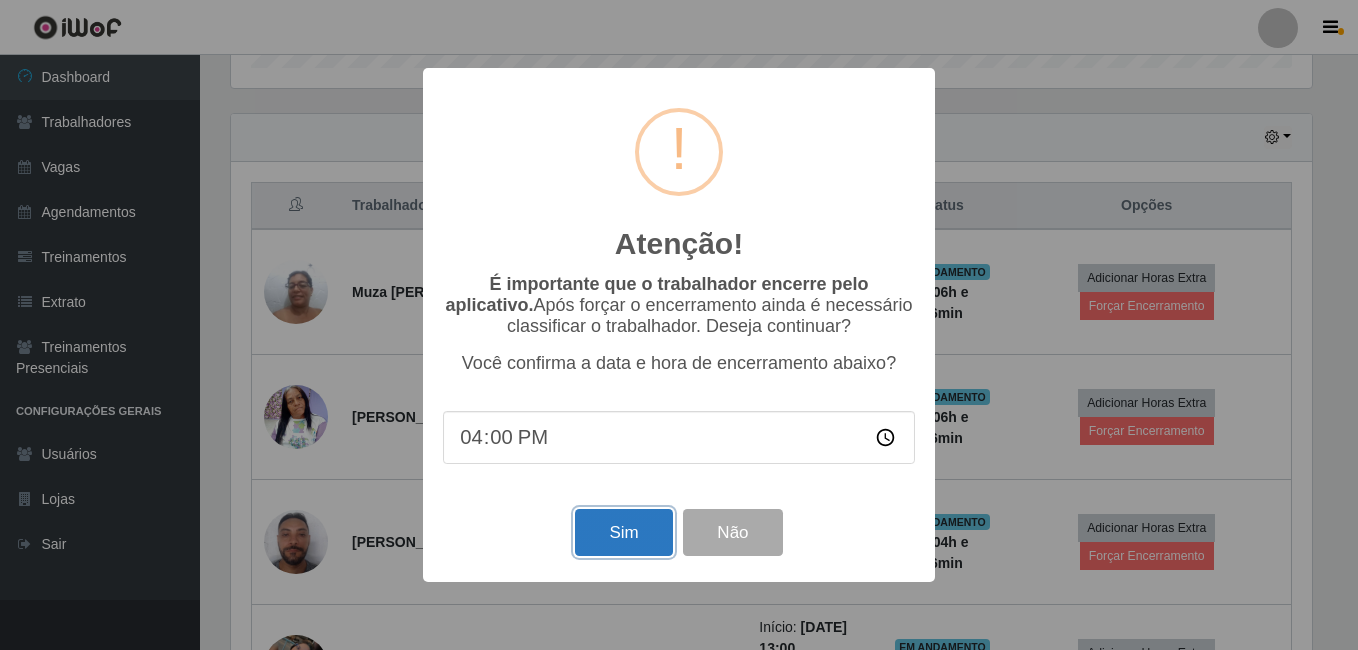 click on "Sim" at bounding box center [623, 532] 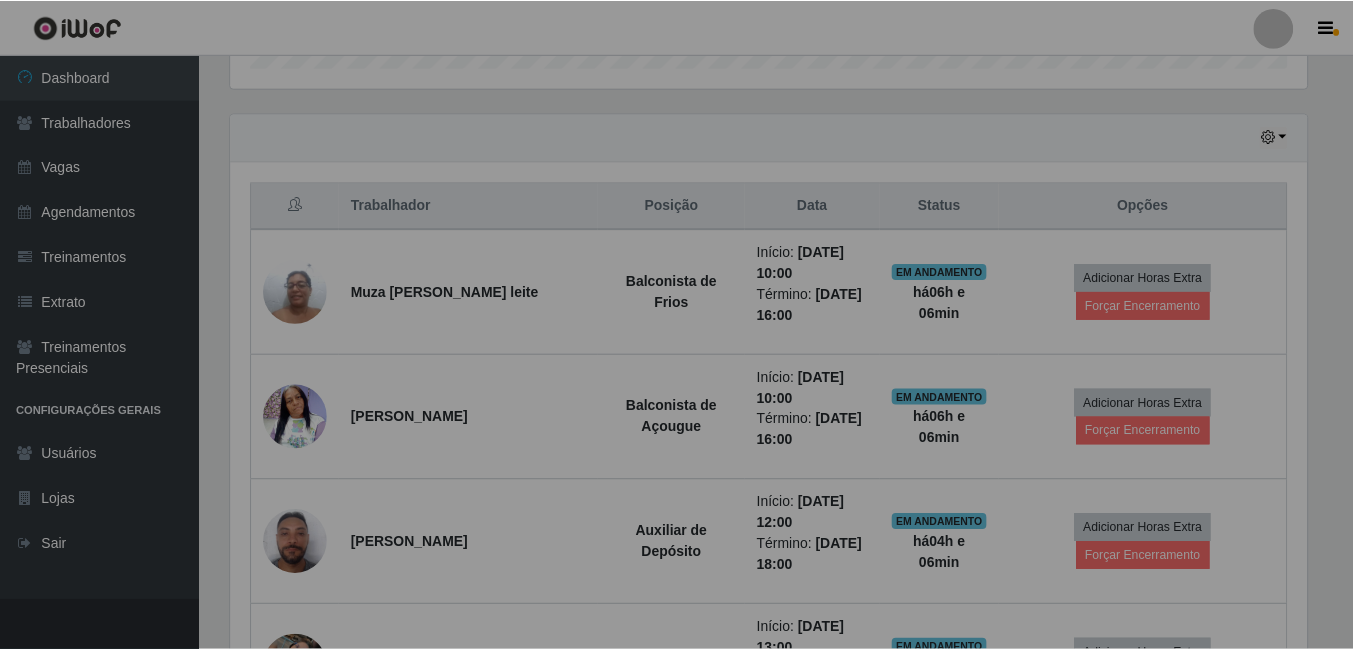 scroll, scrollTop: 999585, scrollLeft: 998909, axis: both 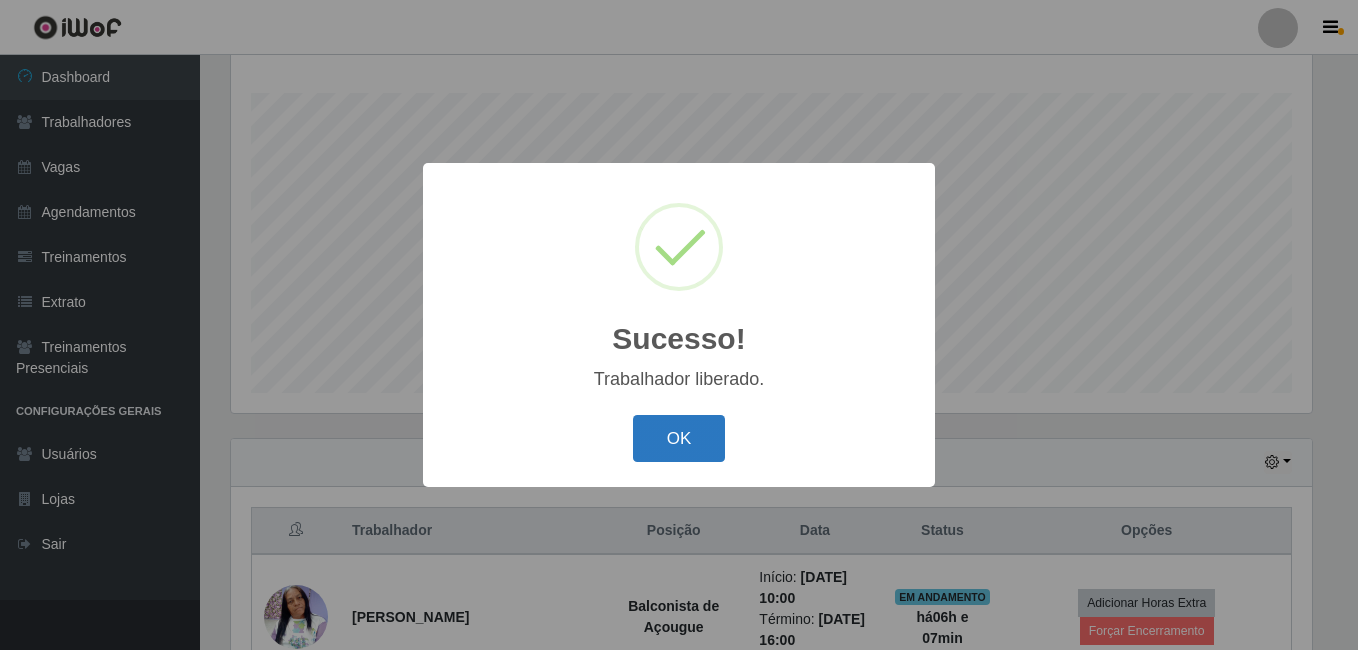 click on "OK" at bounding box center (679, 438) 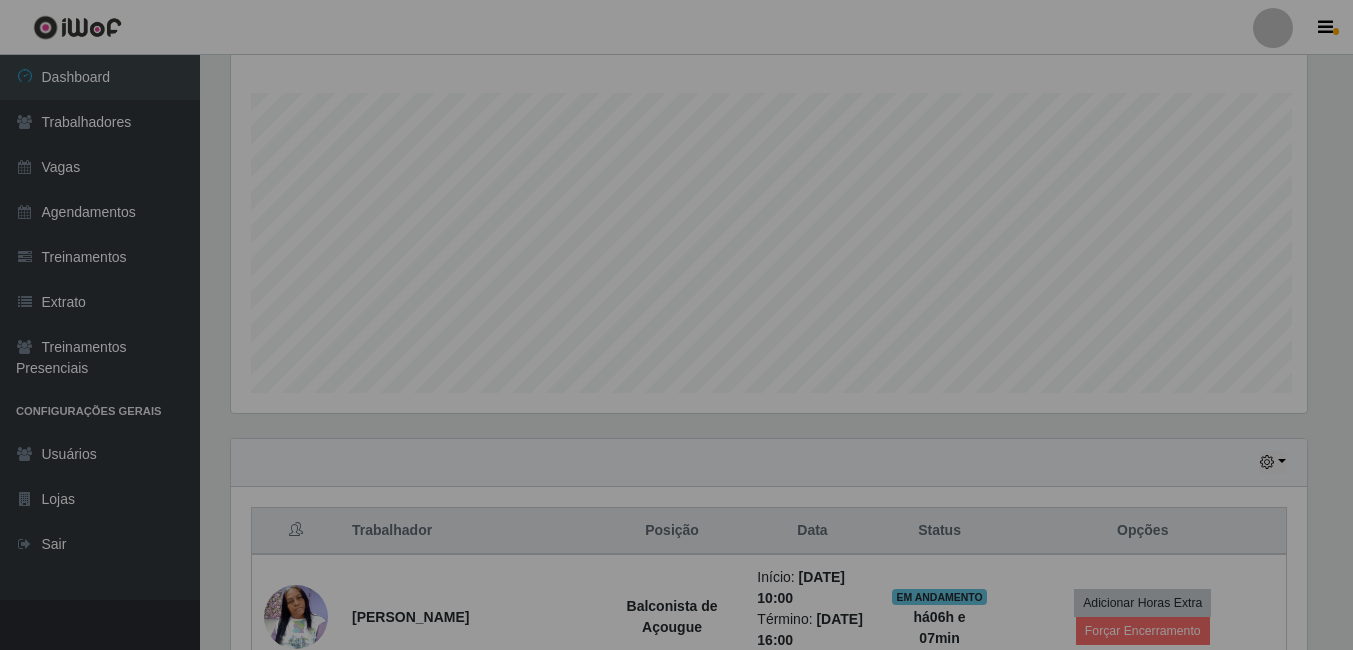 scroll, scrollTop: 999585, scrollLeft: 998909, axis: both 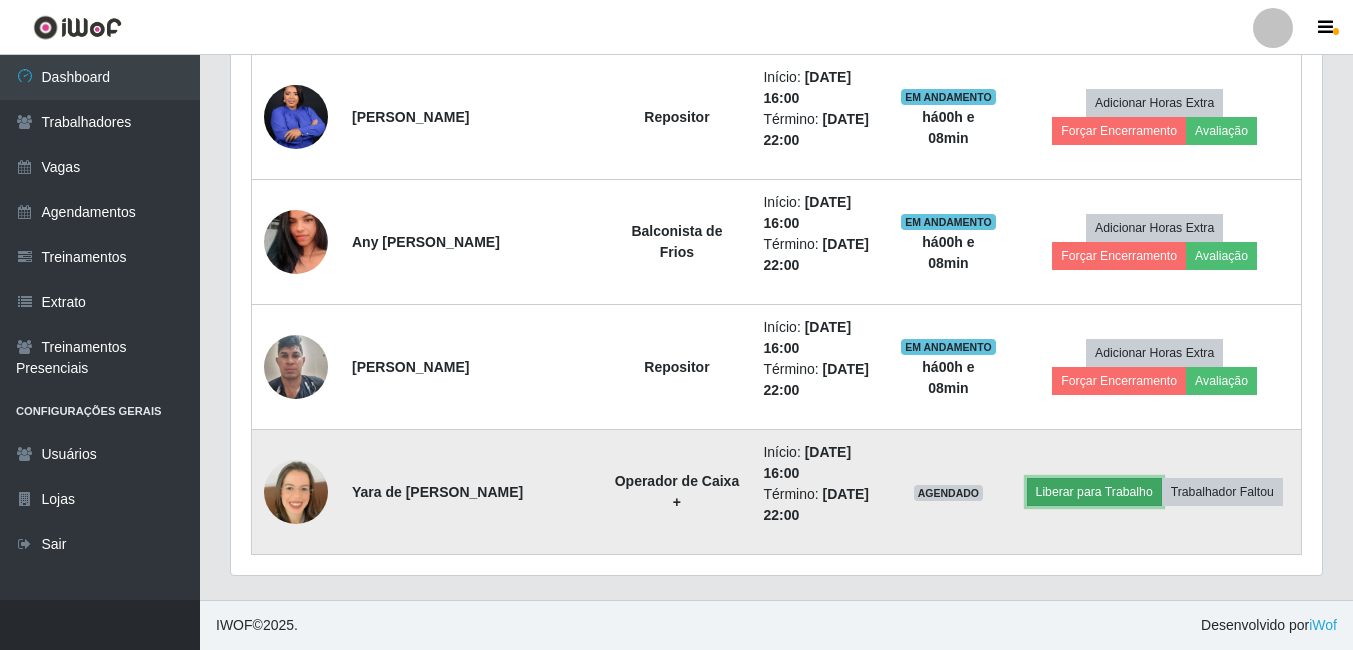click on "Liberar para Trabalho" at bounding box center (1094, 492) 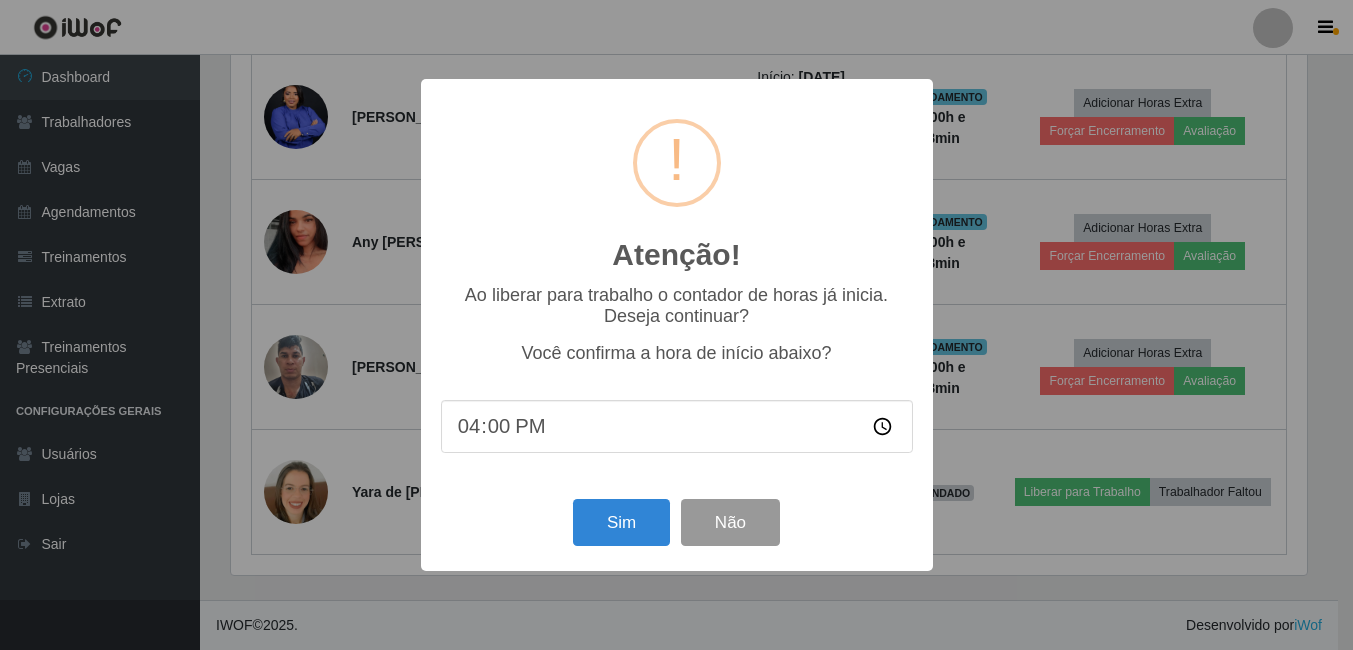 scroll, scrollTop: 999585, scrollLeft: 998919, axis: both 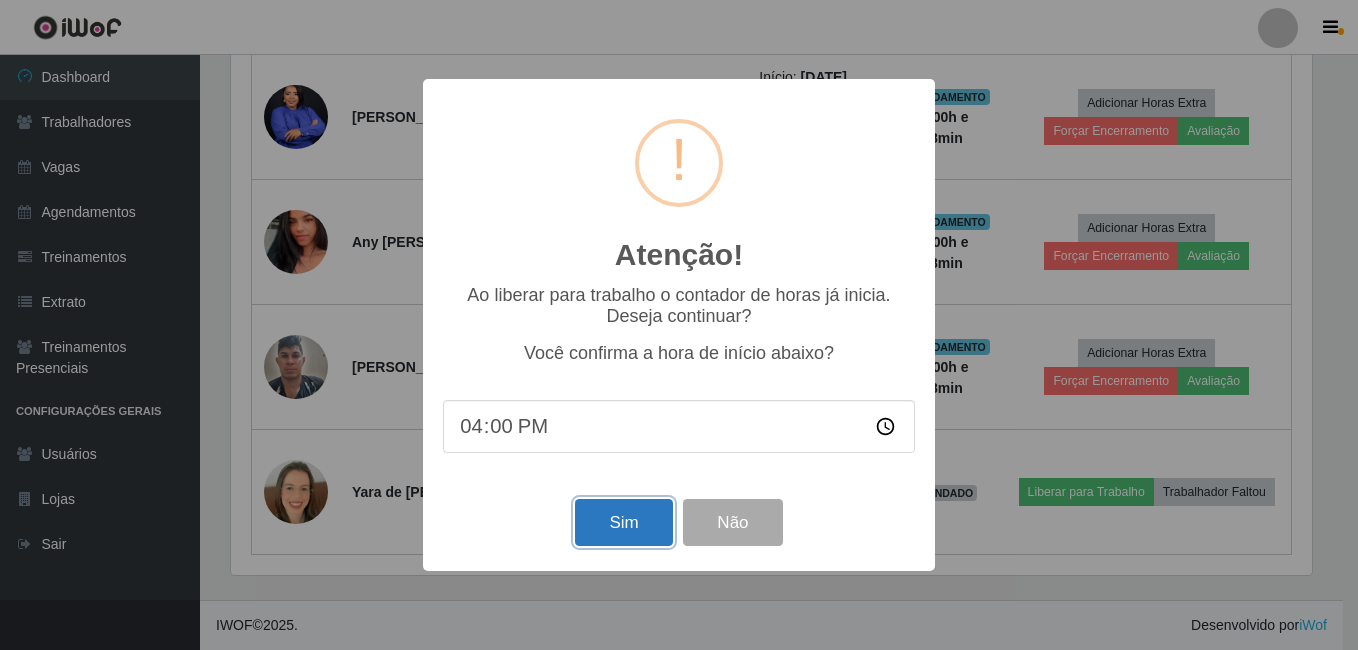 click on "Sim" at bounding box center (623, 522) 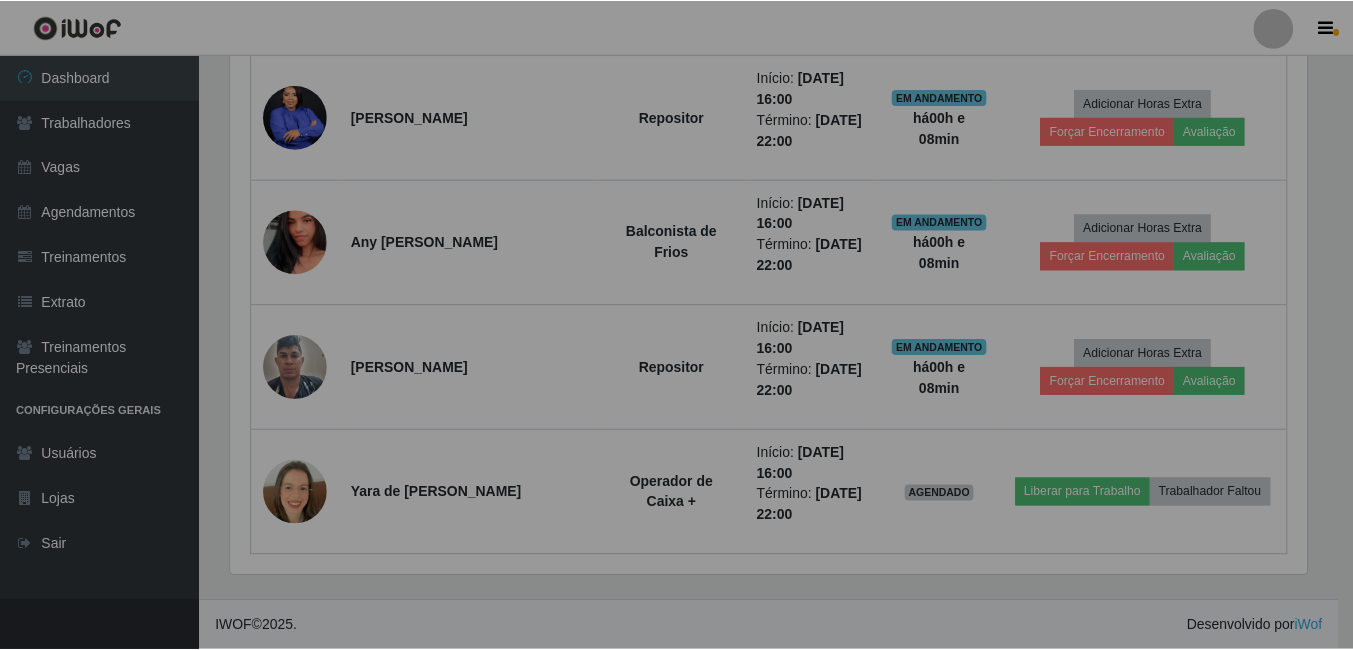 scroll, scrollTop: 999585, scrollLeft: 998909, axis: both 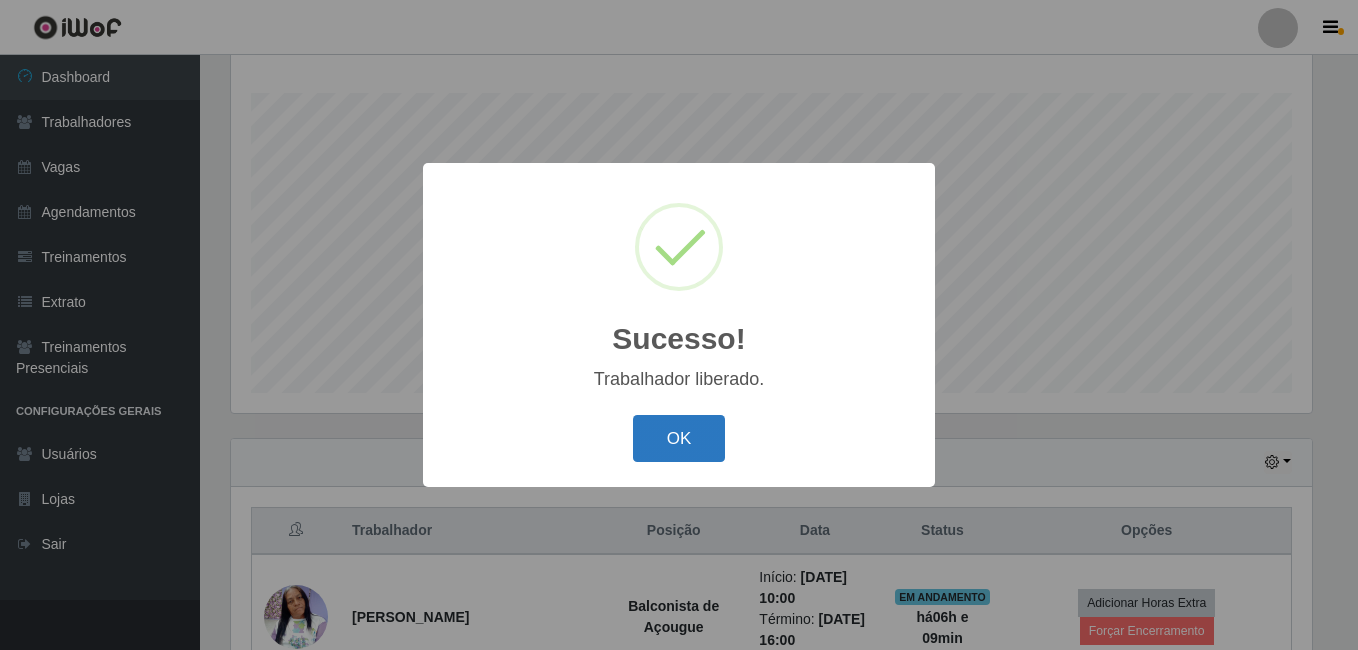 click on "OK" at bounding box center (679, 438) 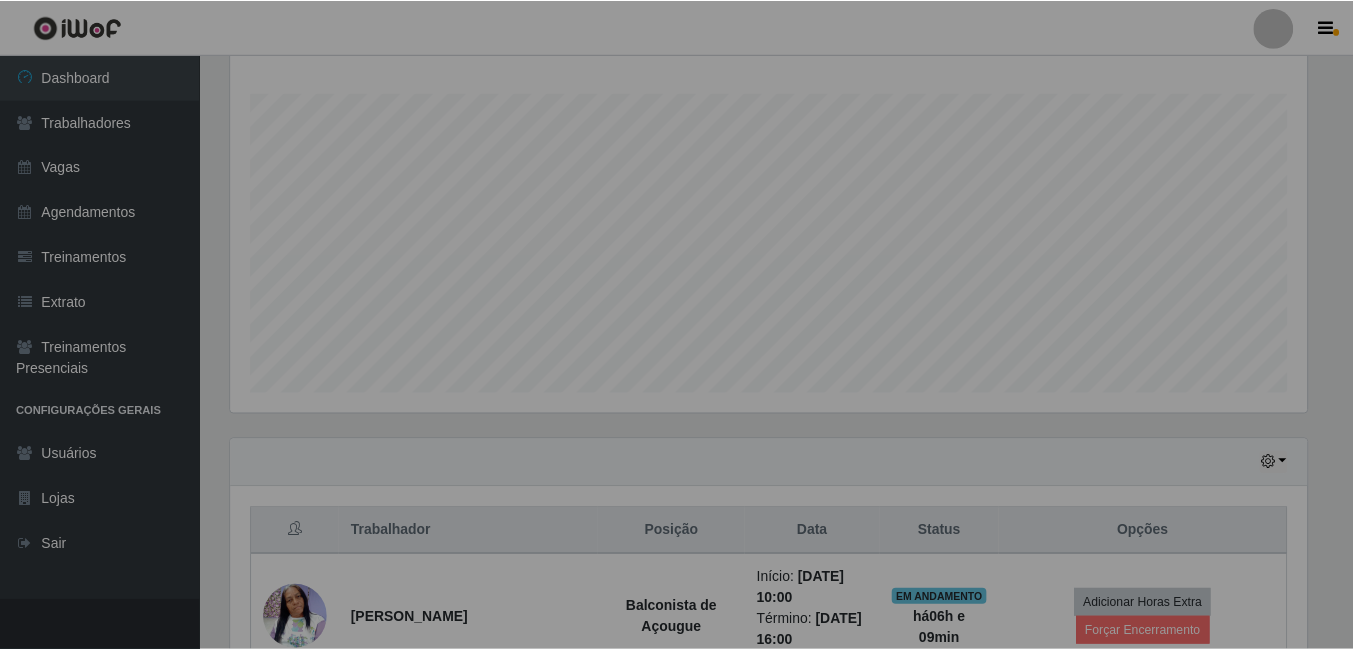 scroll, scrollTop: 999585, scrollLeft: 998909, axis: both 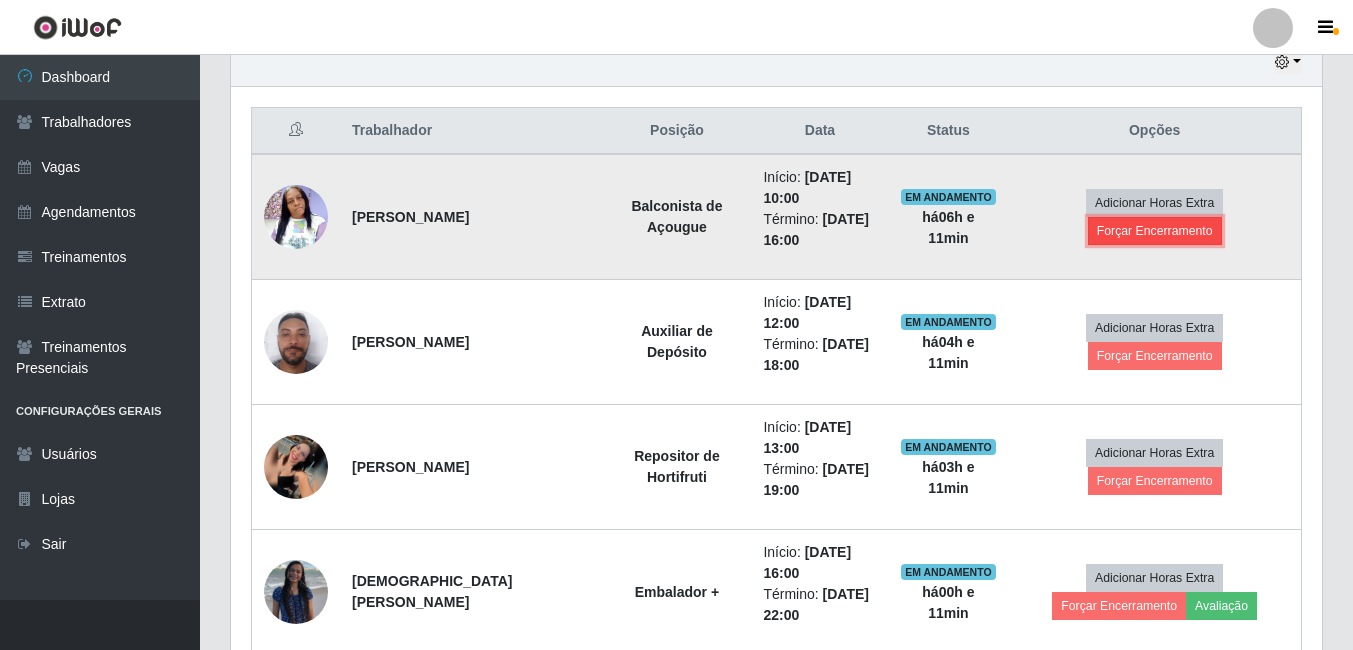 click on "Forçar Encerramento" at bounding box center (1155, 231) 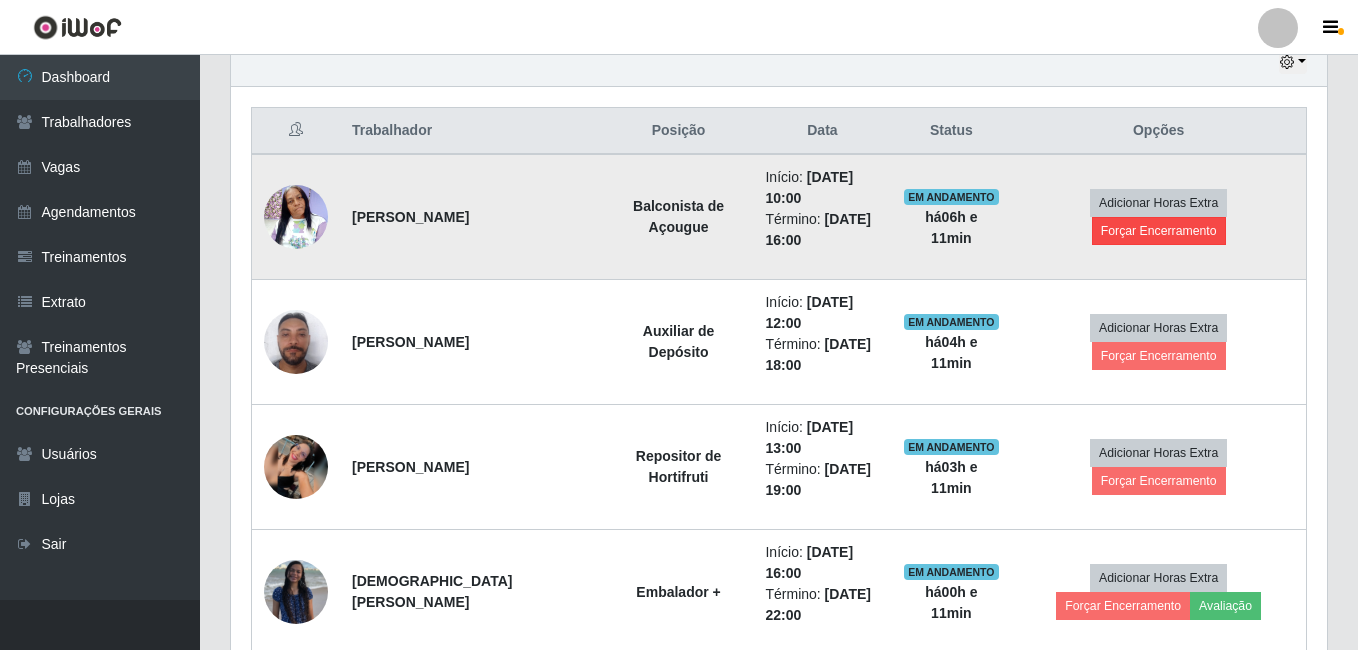 scroll, scrollTop: 999585, scrollLeft: 998919, axis: both 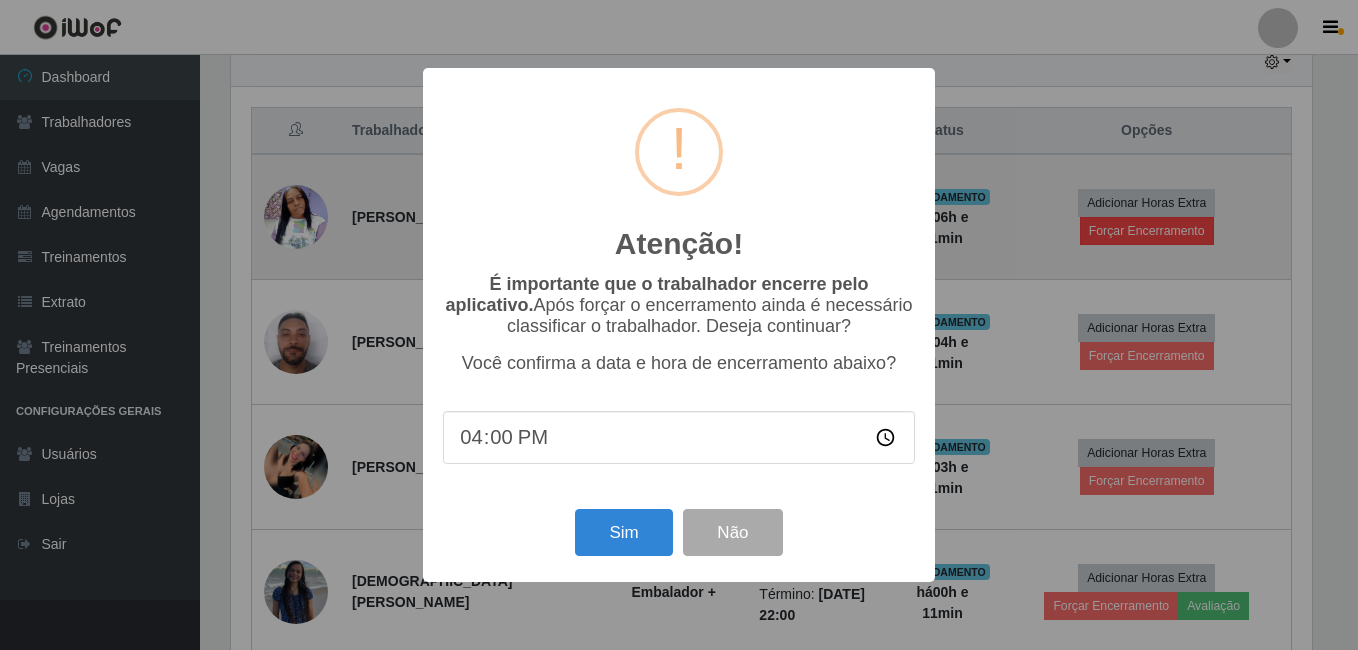 type on "16:09" 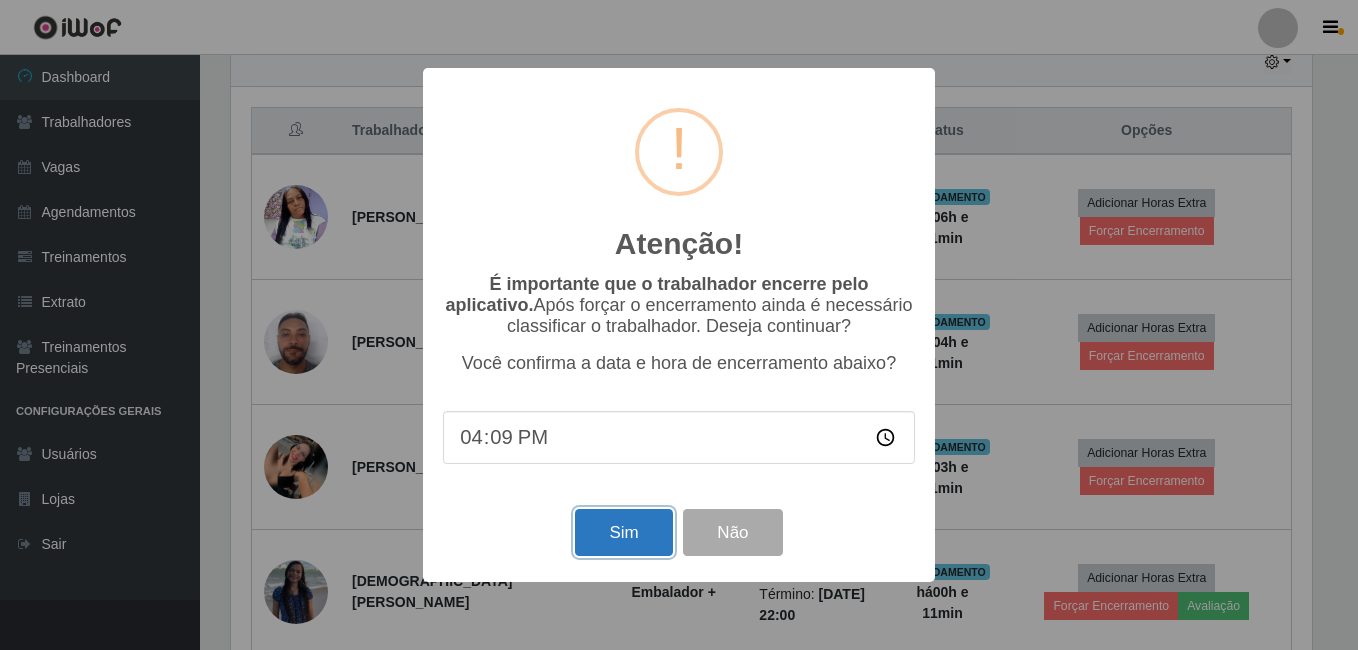 click on "Sim" at bounding box center (623, 532) 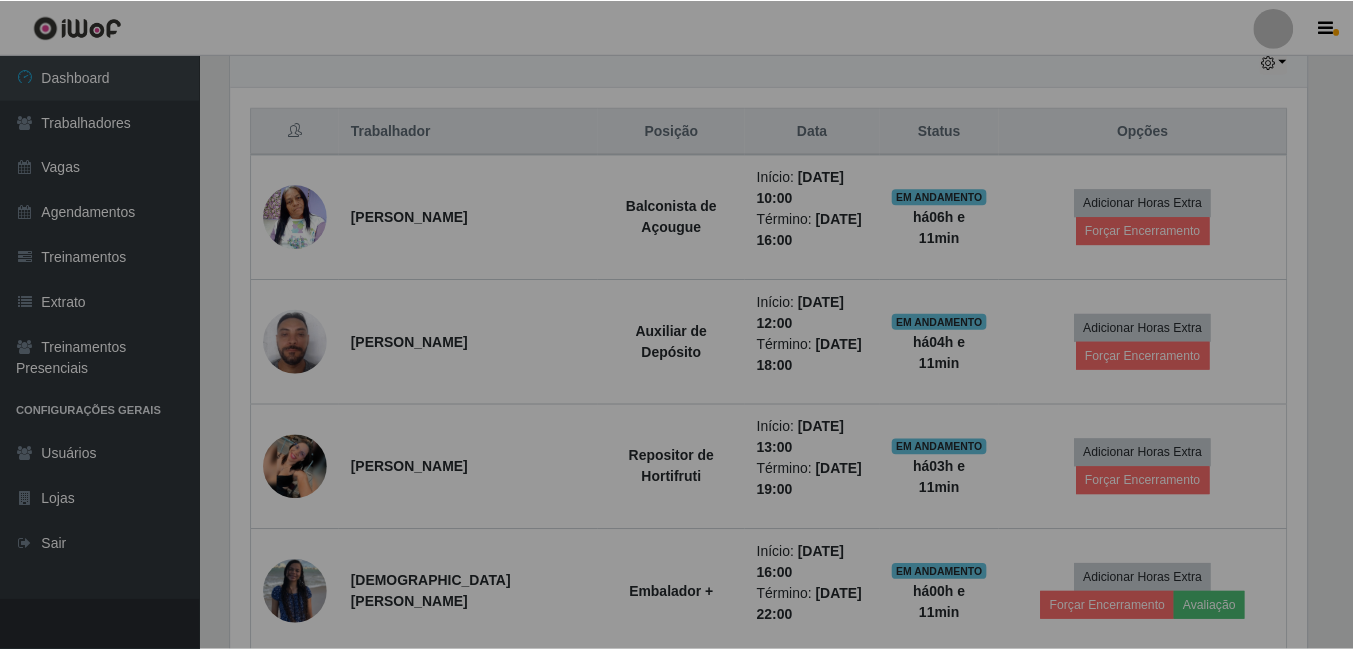 scroll, scrollTop: 999585, scrollLeft: 998909, axis: both 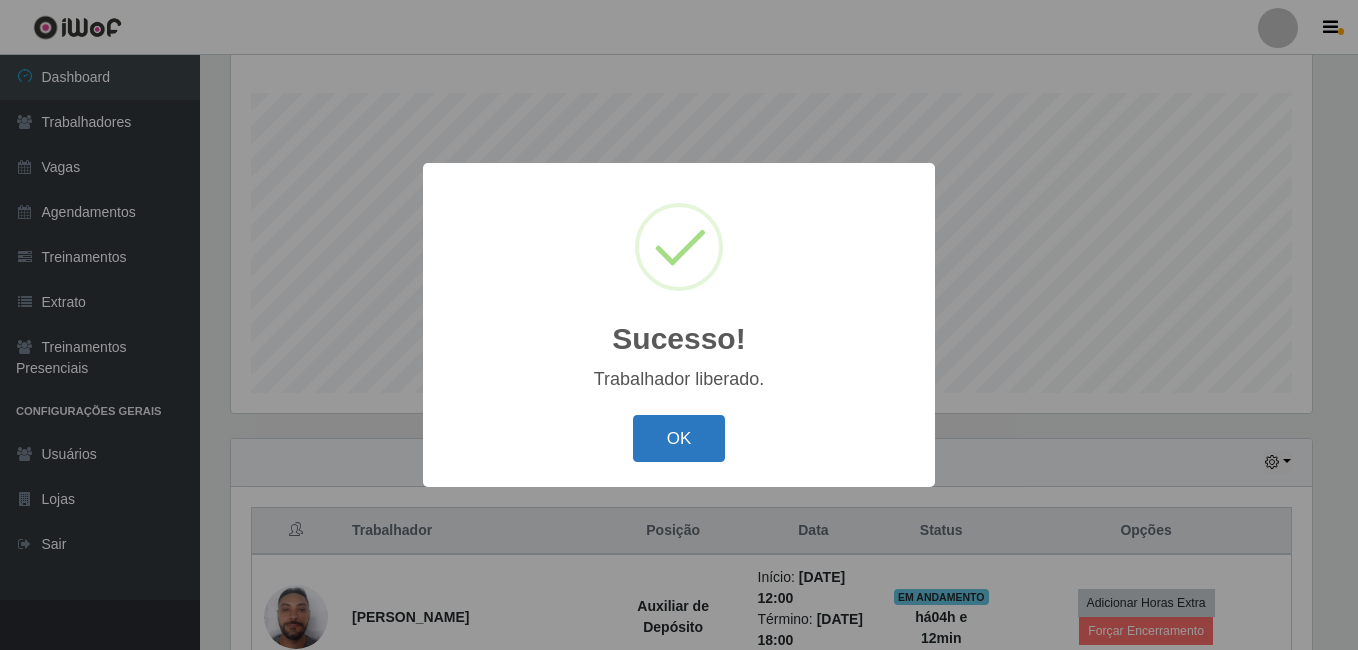 click on "OK" at bounding box center [679, 438] 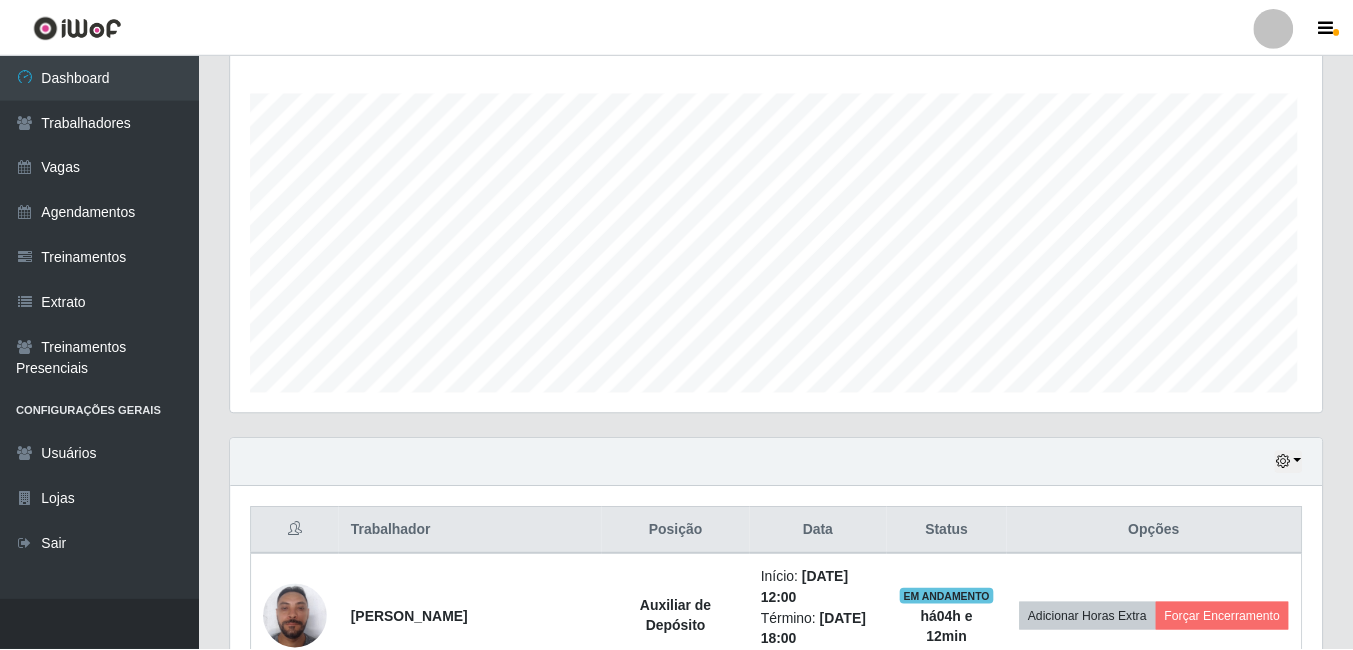 scroll, scrollTop: 451, scrollLeft: 0, axis: vertical 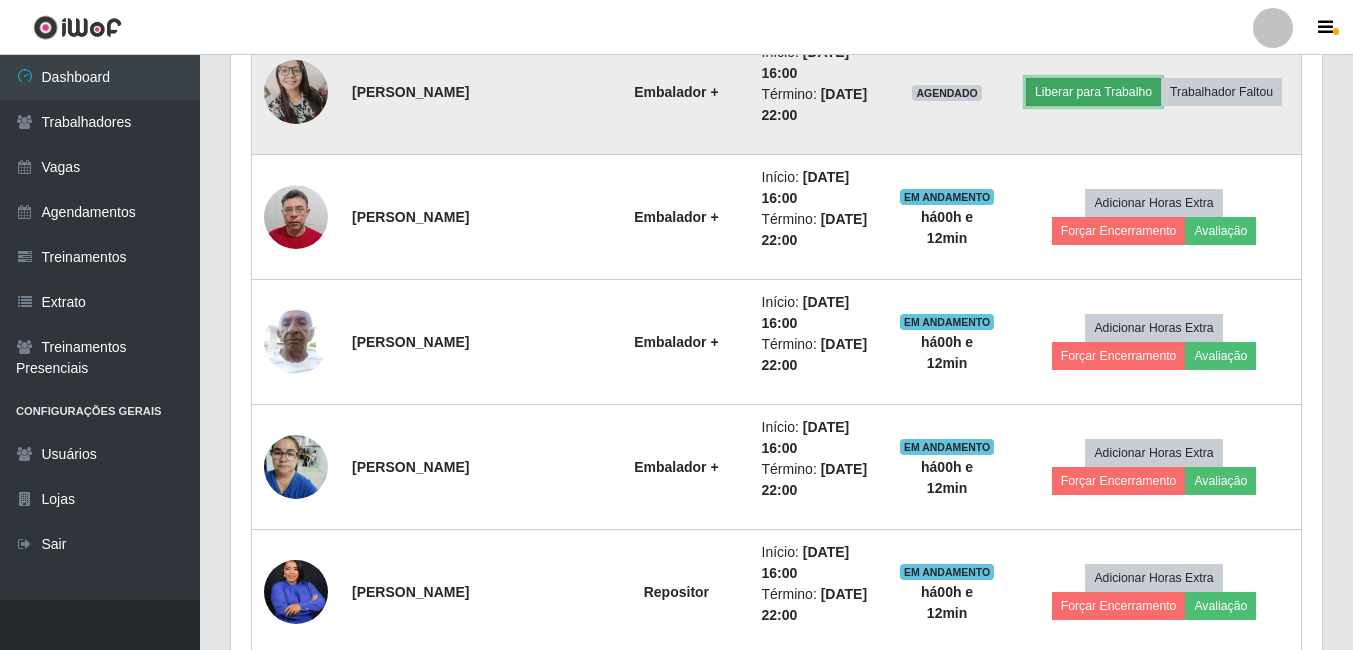 click on "Liberar para Trabalho" at bounding box center (1093, 92) 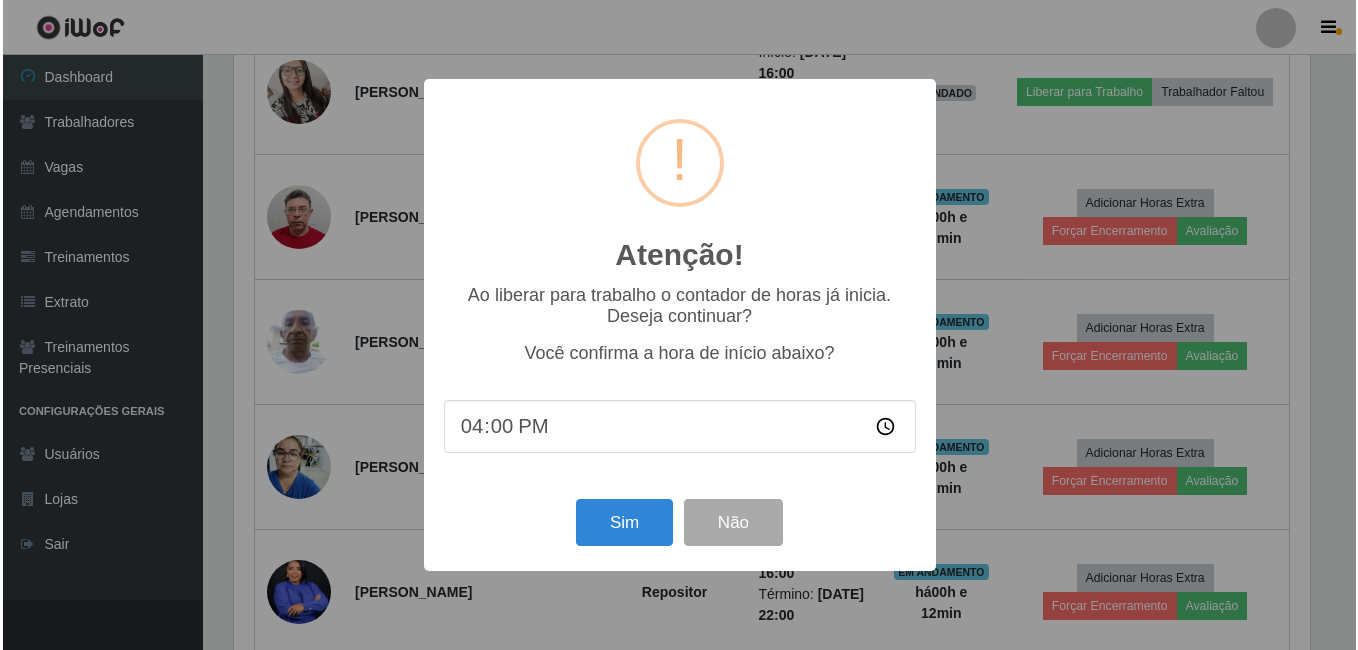 scroll, scrollTop: 999585, scrollLeft: 998919, axis: both 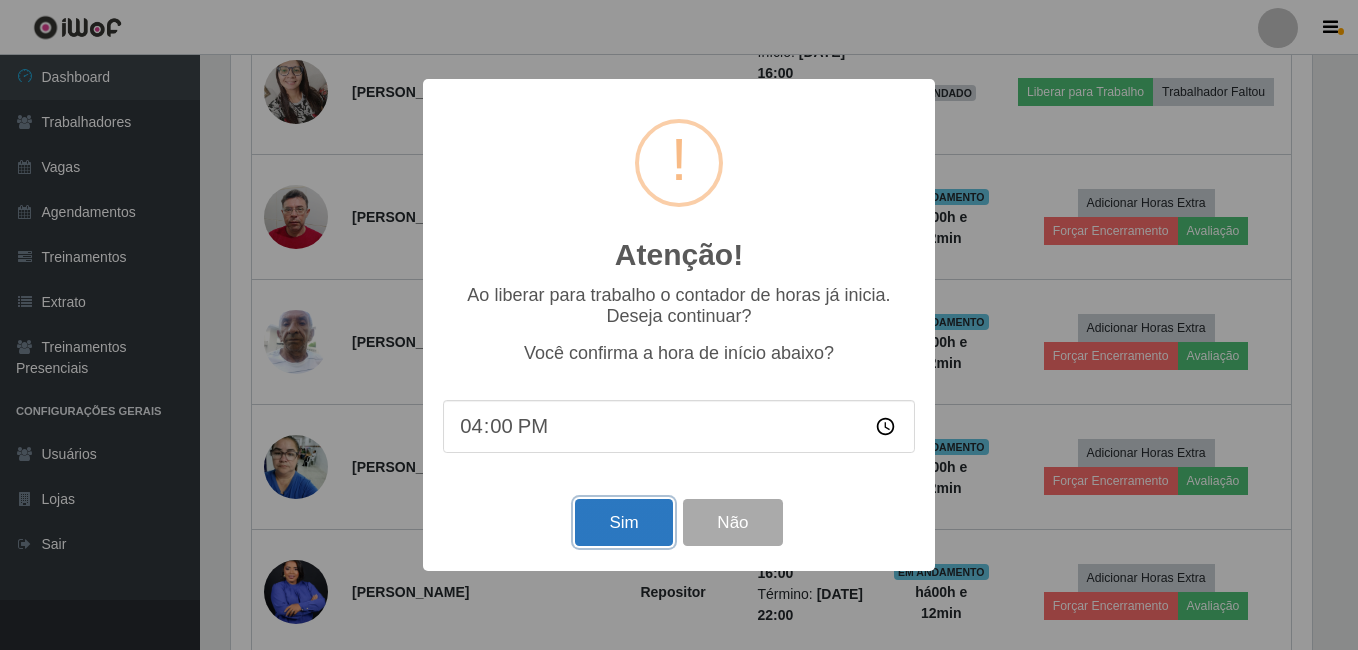 click on "Sim" at bounding box center (623, 522) 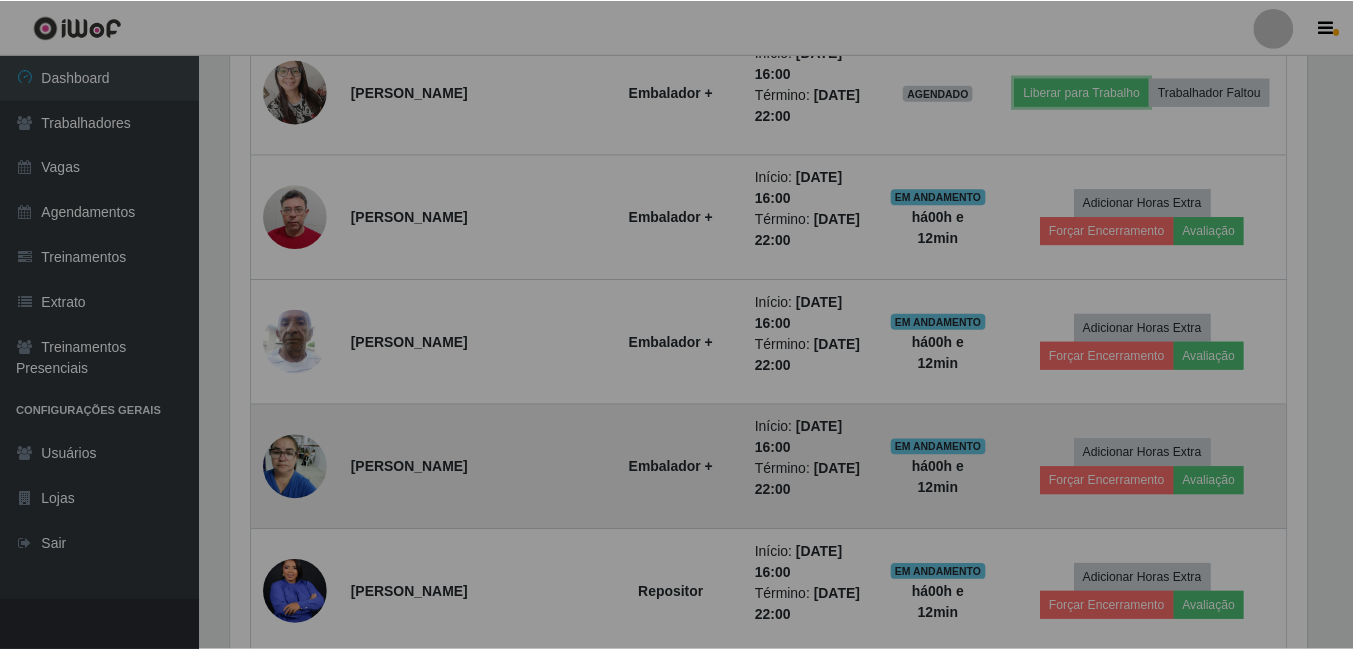 scroll, scrollTop: 999585, scrollLeft: 998909, axis: both 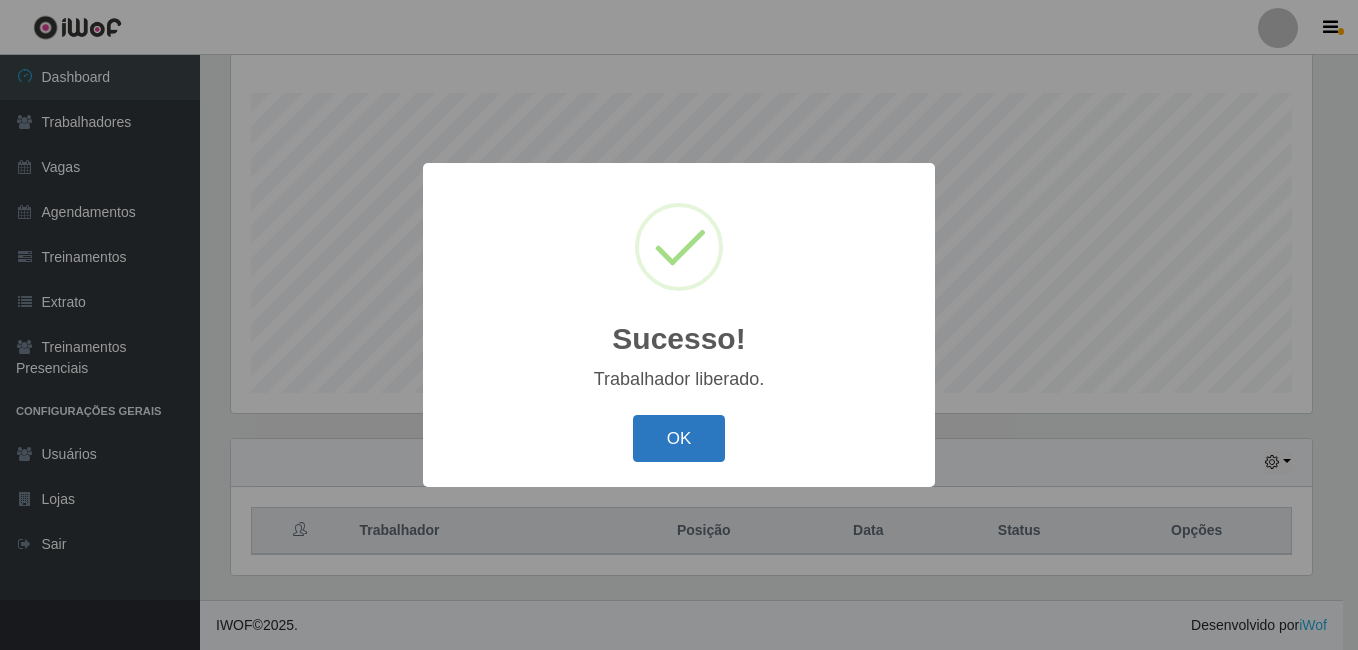 click on "OK" at bounding box center (679, 438) 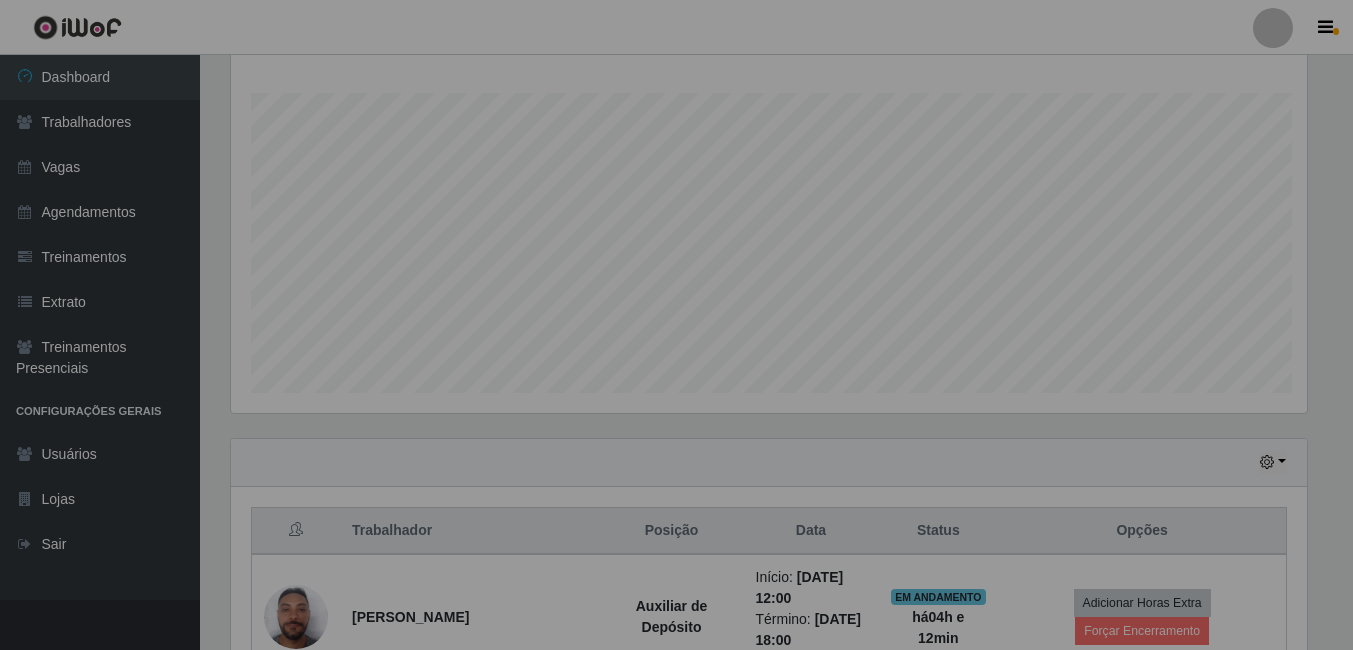 scroll, scrollTop: 999585, scrollLeft: 998909, axis: both 